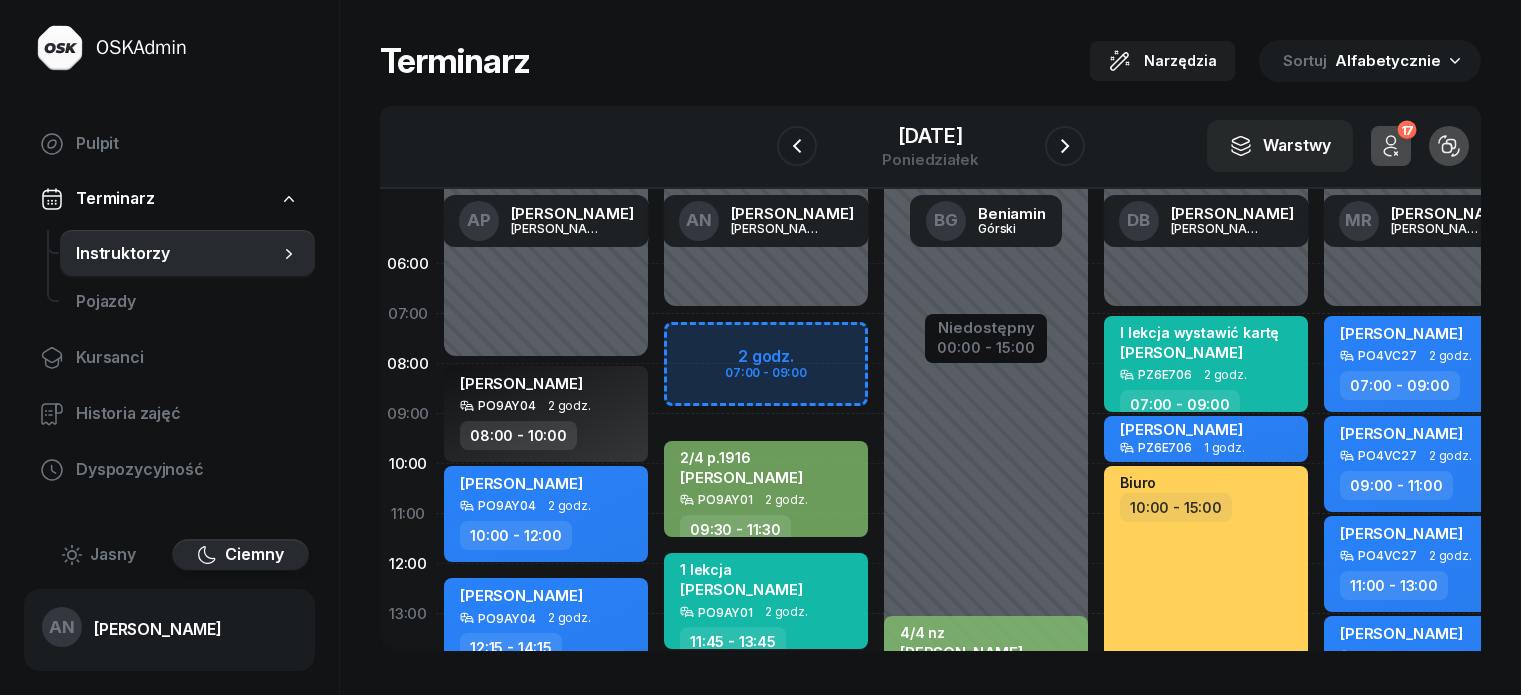 scroll, scrollTop: 0, scrollLeft: 0, axis: both 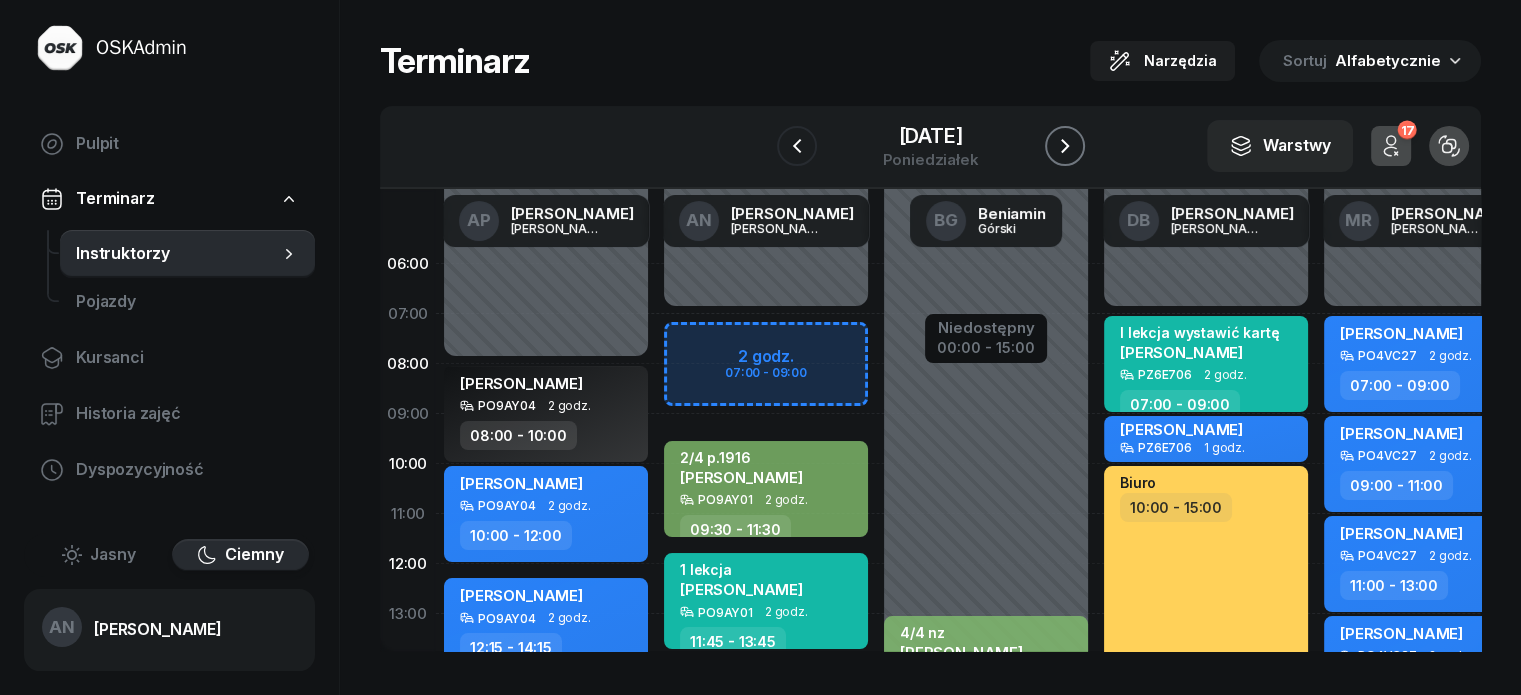 click 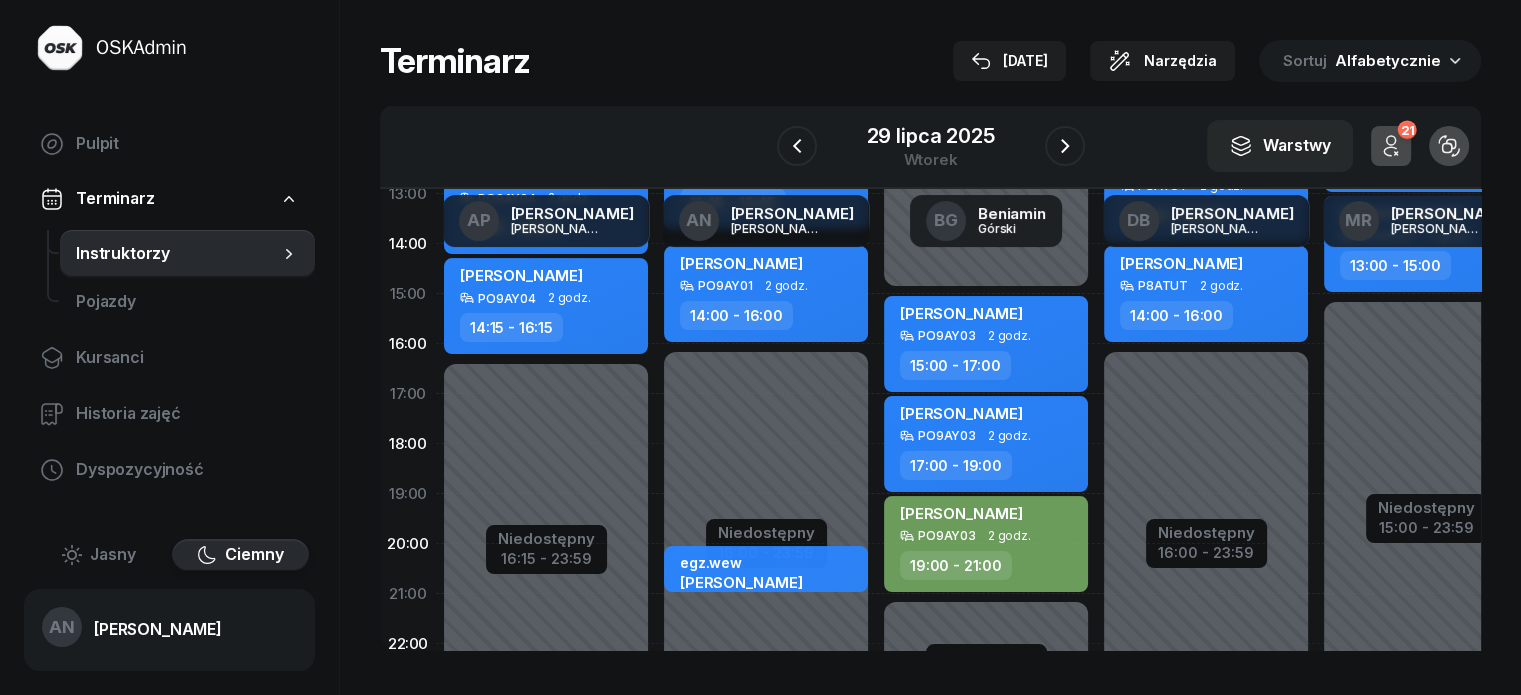 scroll, scrollTop: 365, scrollLeft: 0, axis: vertical 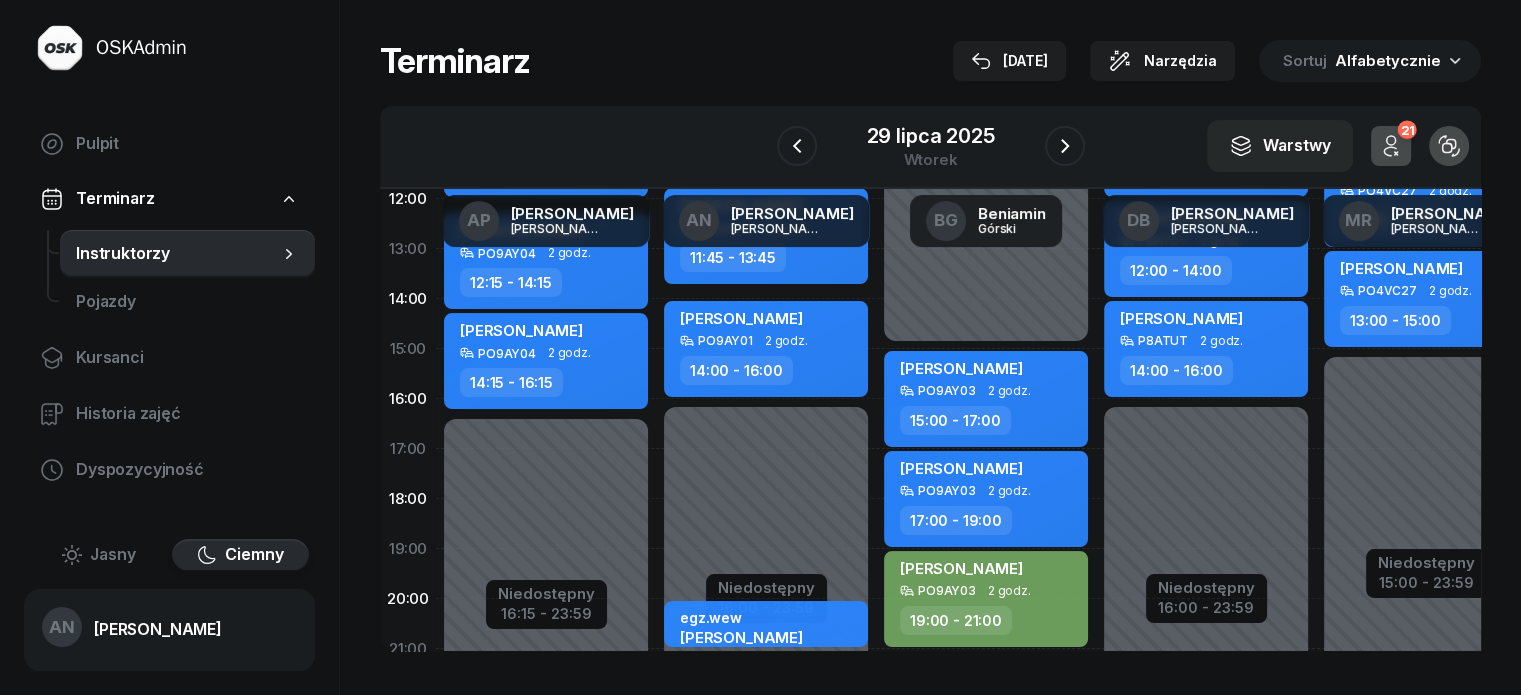 click on "Niedostępny 00:00 - 07:00 Niedostępny 16:00 - 23:59 Oleksandra Taradi  PO9AY01 2 godz. 07:00 - 09:00 my odwołaliśmy Maja Łabowska  PO9AY01 2 godz. 07:00 - 09:00 Sofiia Polishchuk  PO9AY01 2 godz. 09:30 - 11:30 kursant odwołał Mikołaj  Wesołowski  PO9AY01 2 godz. 11:45 - 13:45 Kacper Ratajczak  PO9AY01 2 godz. 11:45 - 13:45 Mateusz Krzyżaniak  PO9AY01 2 godz. 14:00 - 16:00 egz.wew Matylda Lisowska  PO9AY01 1 godz. 20:00 - 21:00" 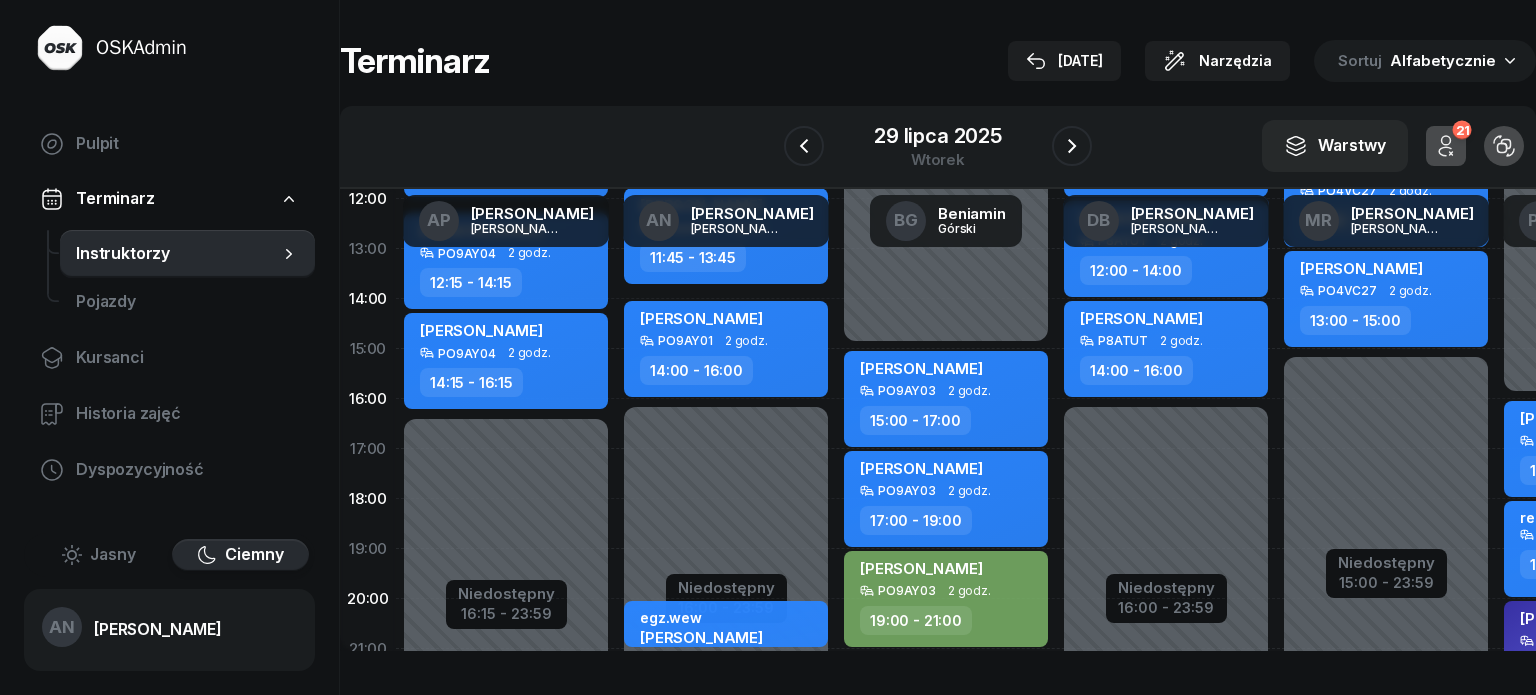 select on "18" 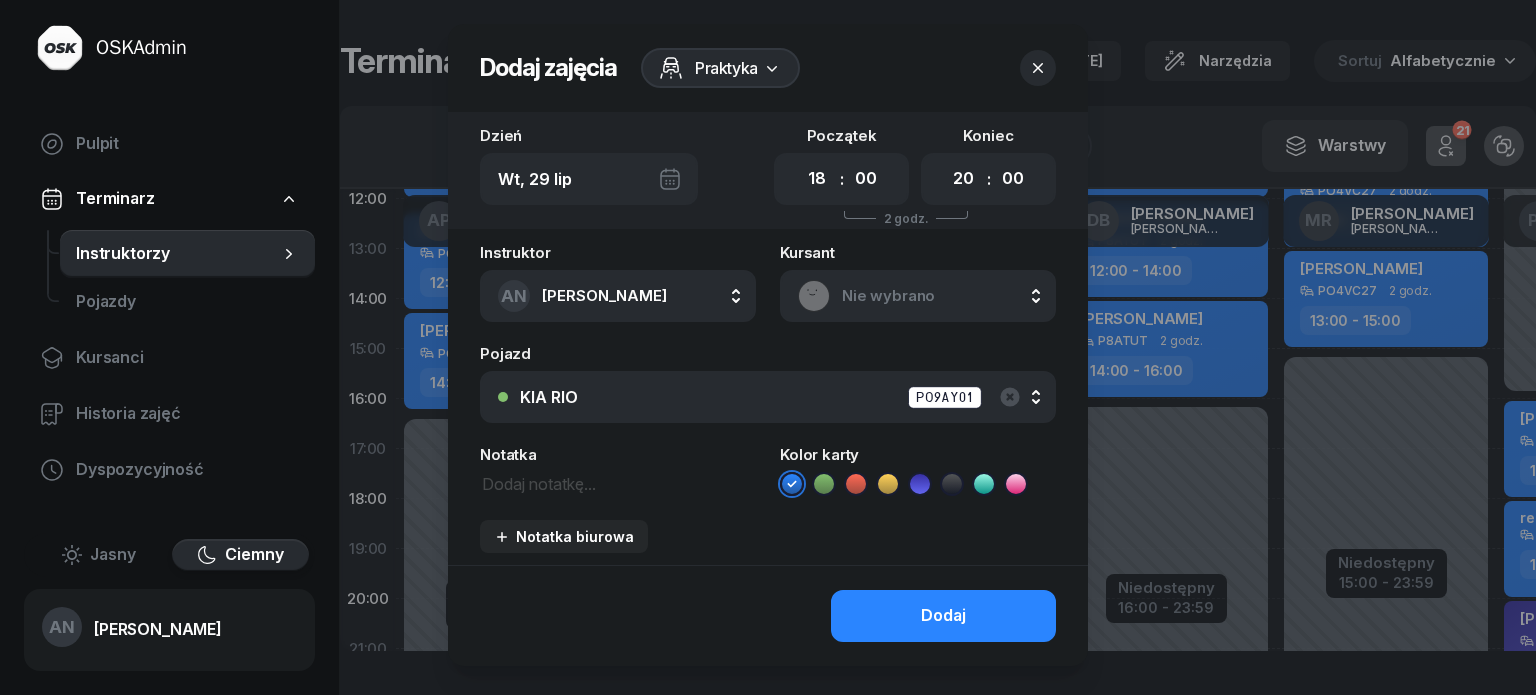 click on "Nie wybrano" at bounding box center [940, 296] 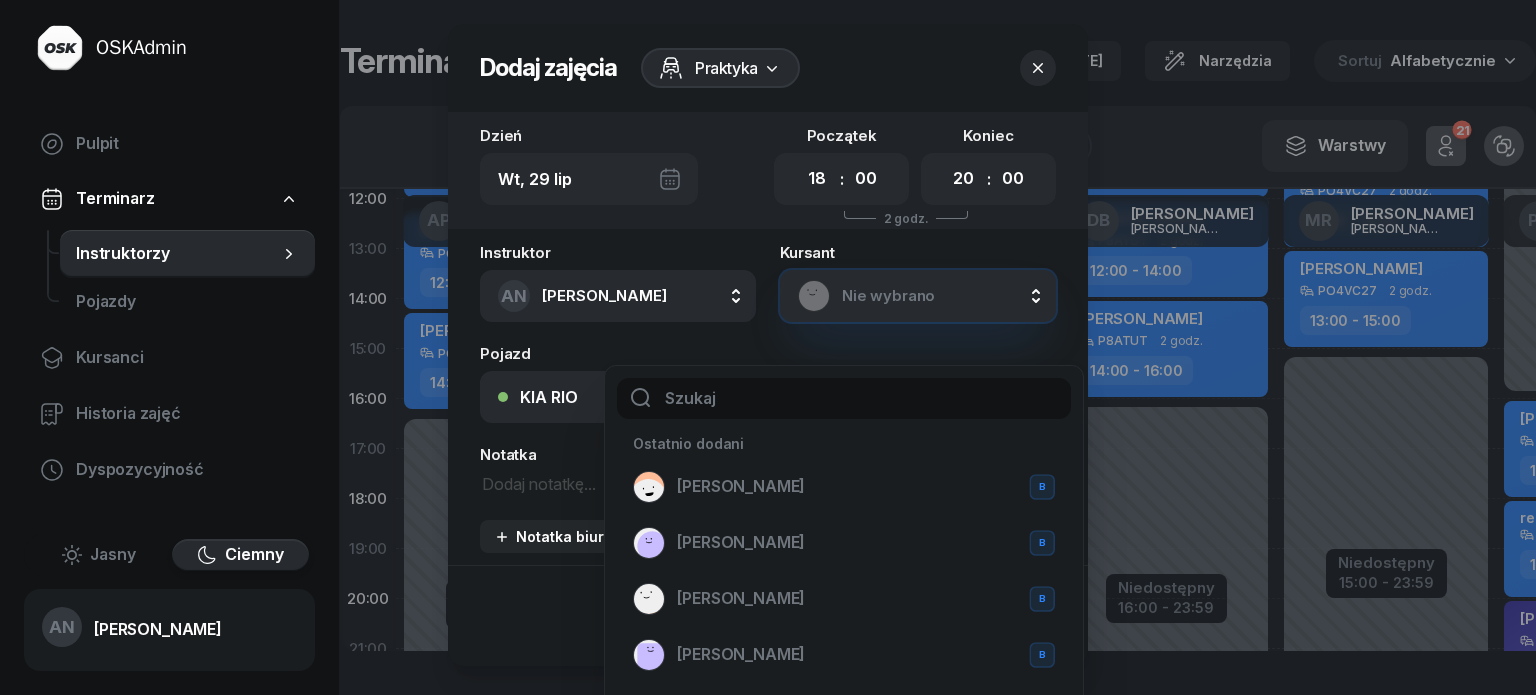 click on "Nie wybrano" at bounding box center [940, 296] 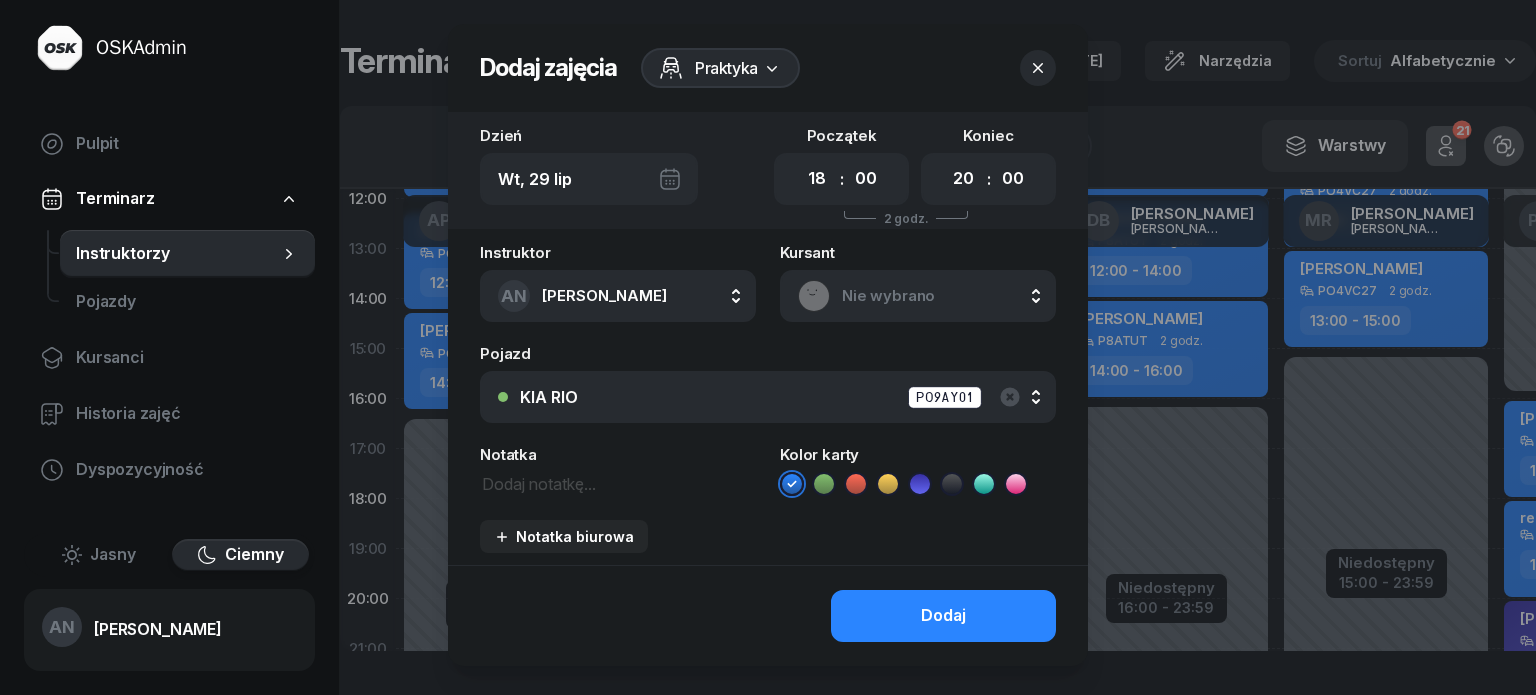 click on "Nie wybrano" at bounding box center (940, 296) 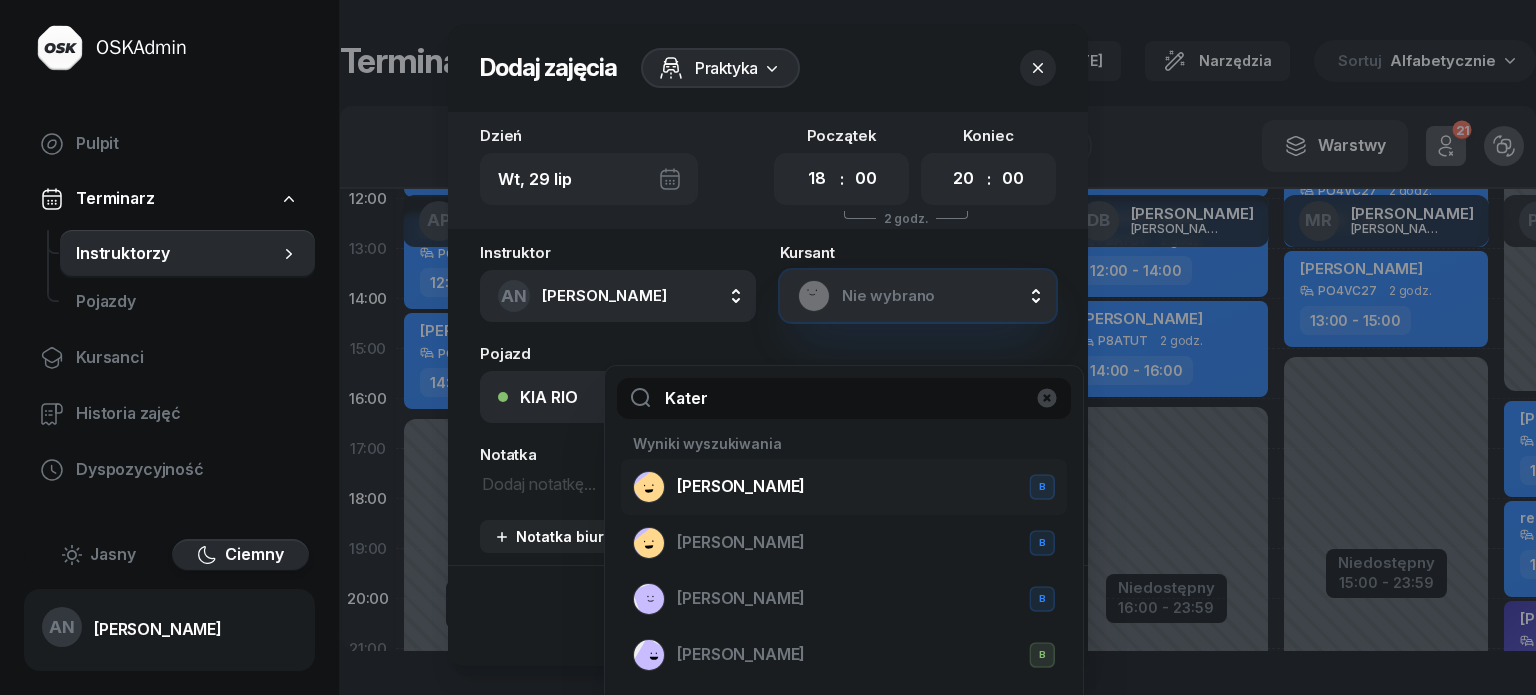 type on "Kater" 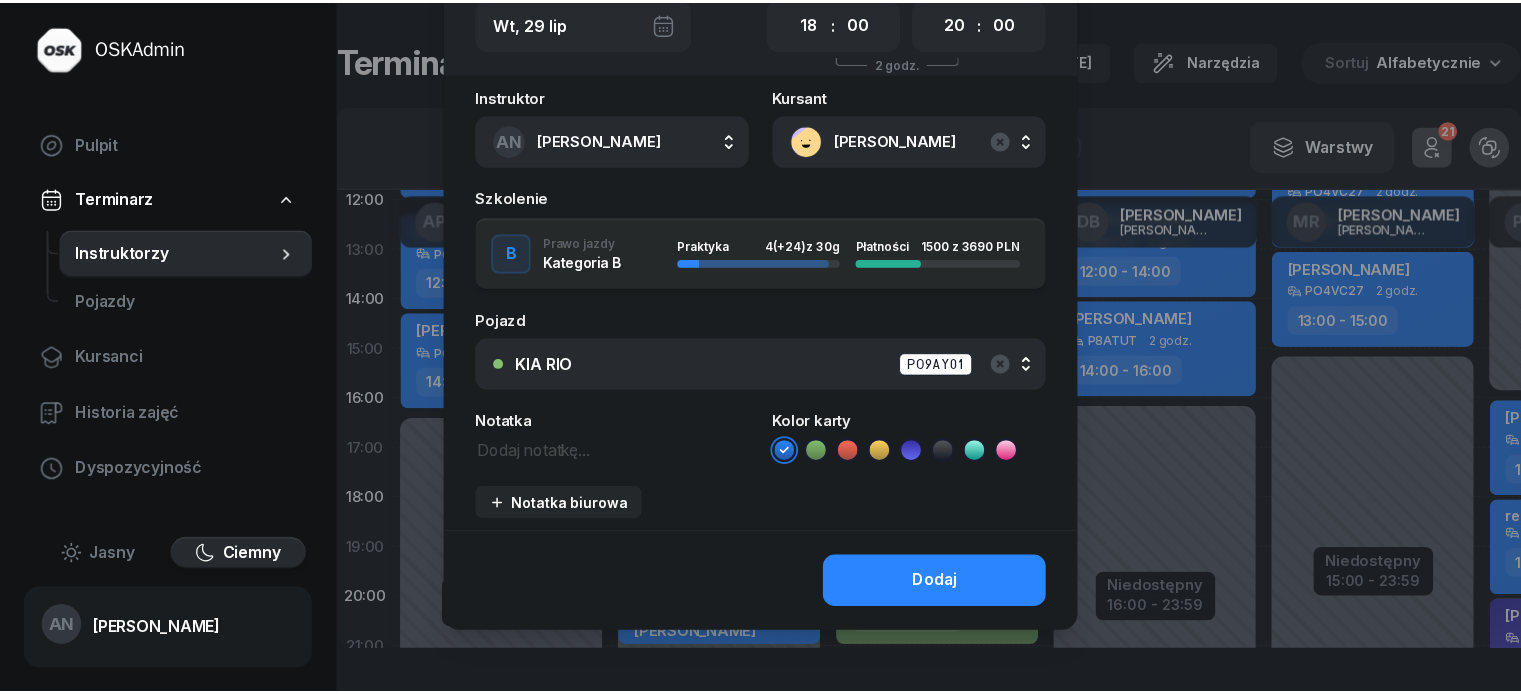 scroll, scrollTop: 200, scrollLeft: 0, axis: vertical 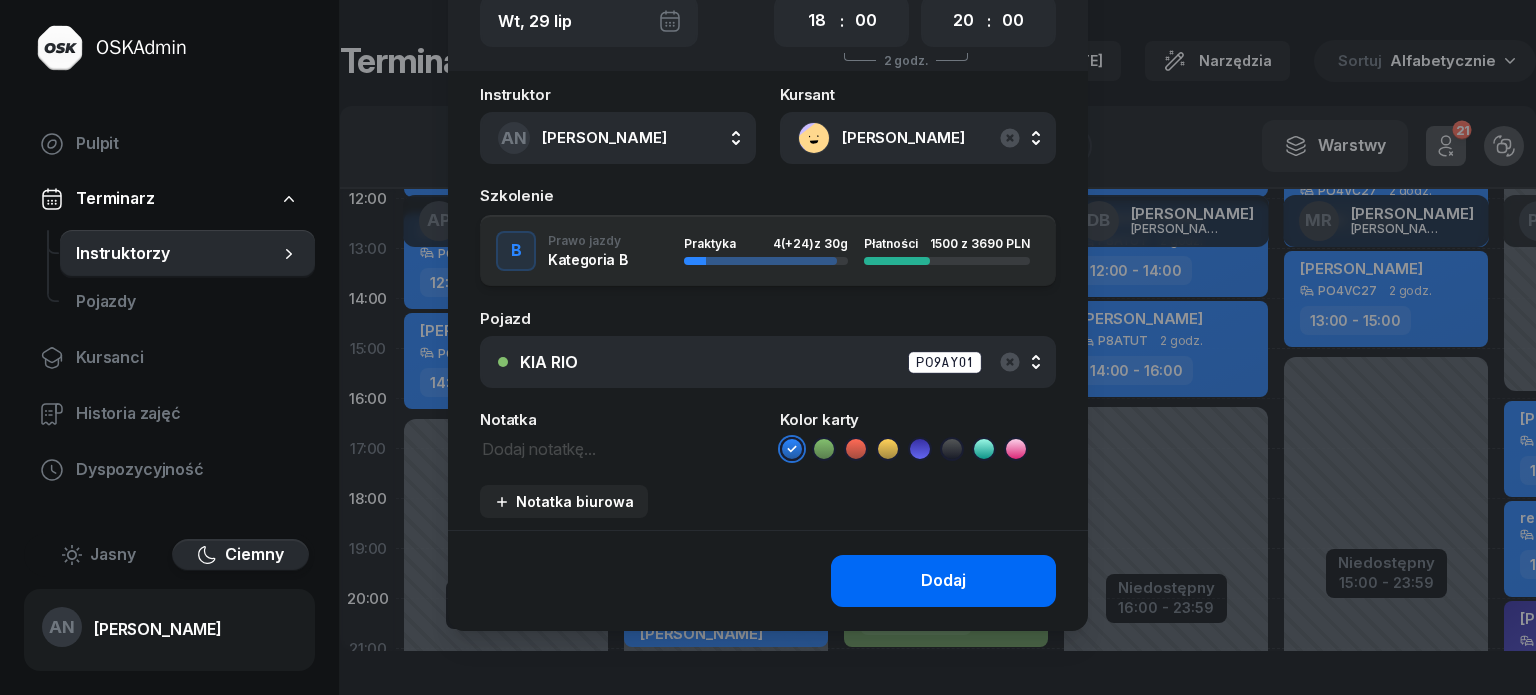 click on "Dodaj" at bounding box center [943, 581] 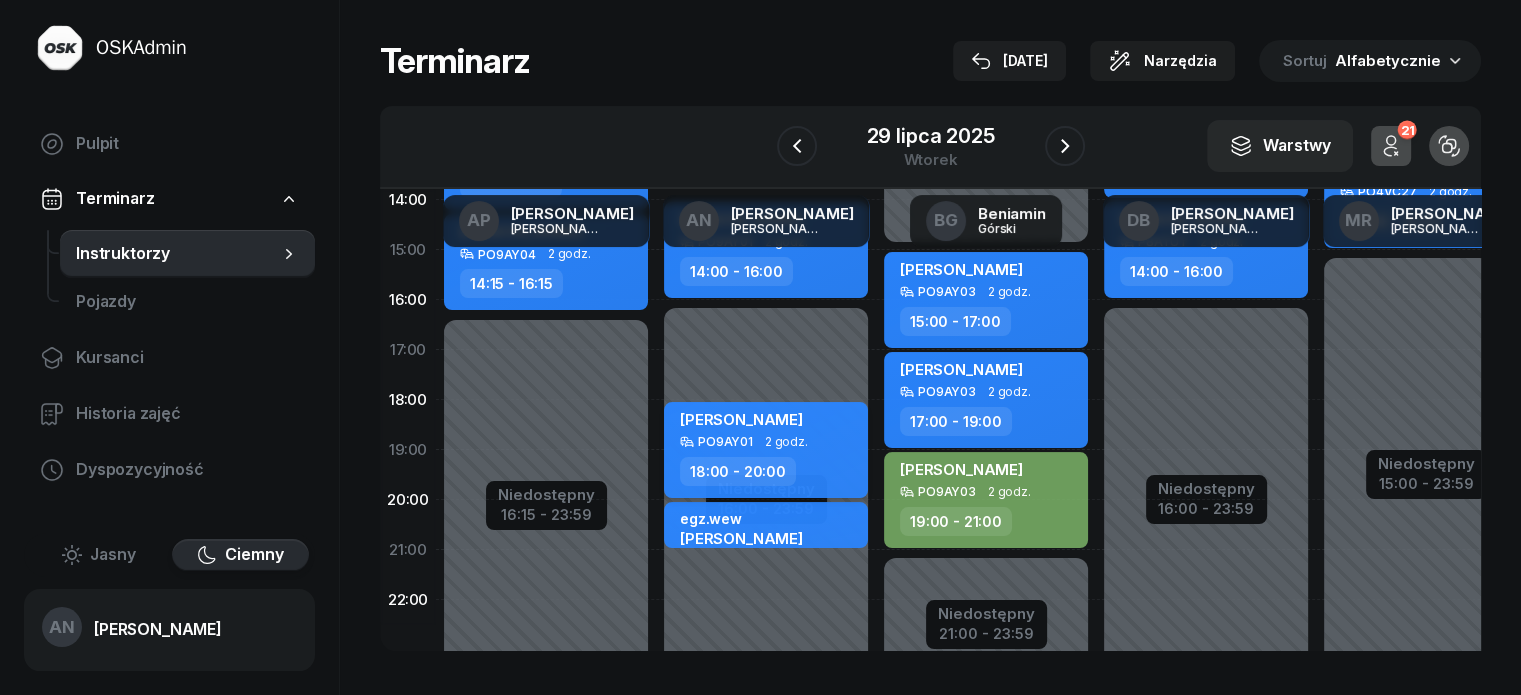 scroll, scrollTop: 465, scrollLeft: 0, axis: vertical 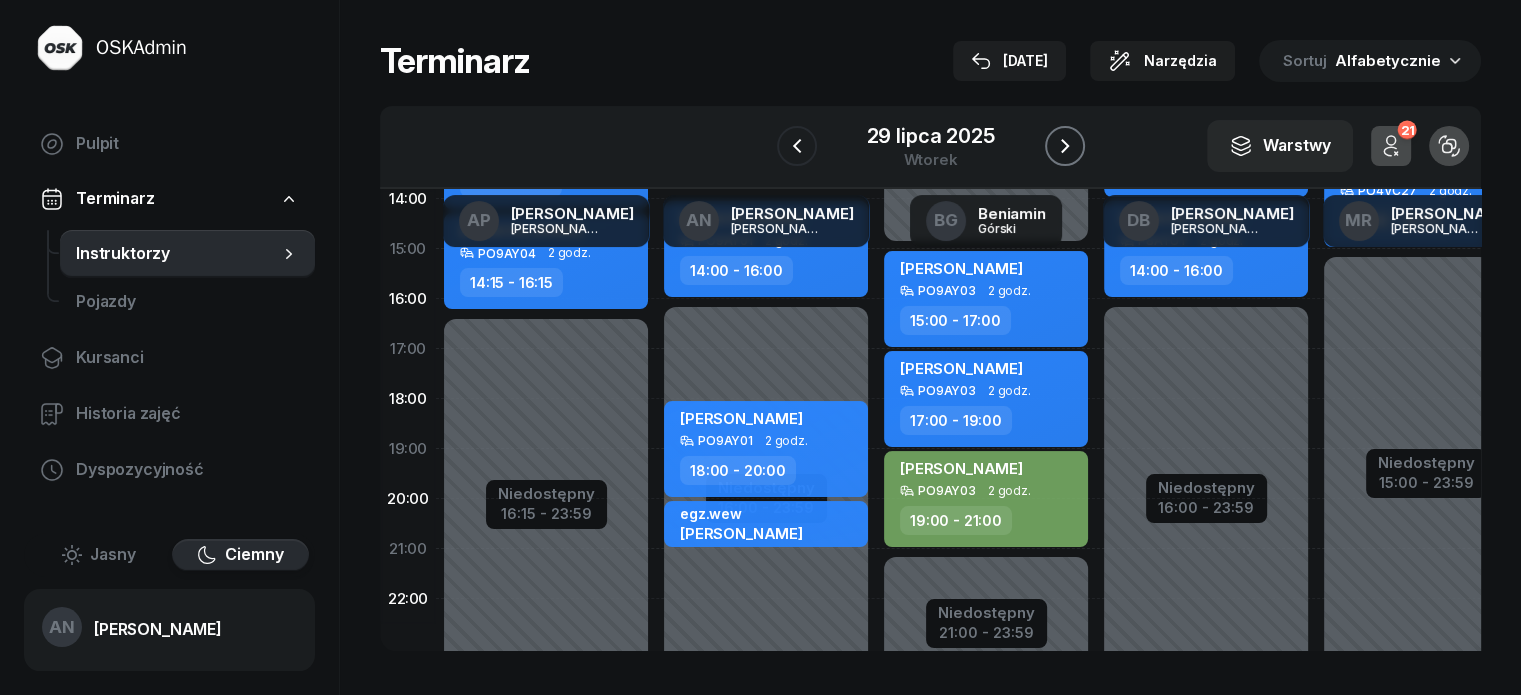 click 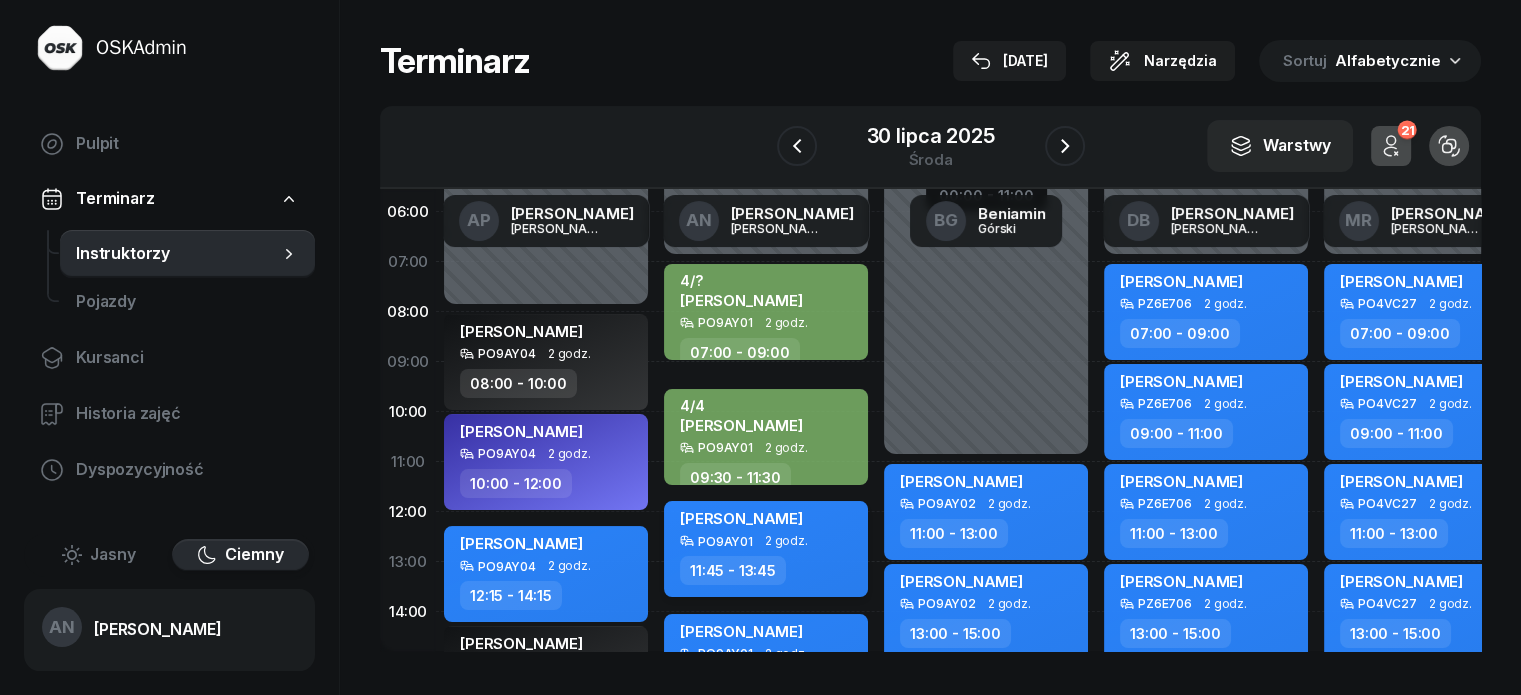 scroll, scrollTop: 0, scrollLeft: 0, axis: both 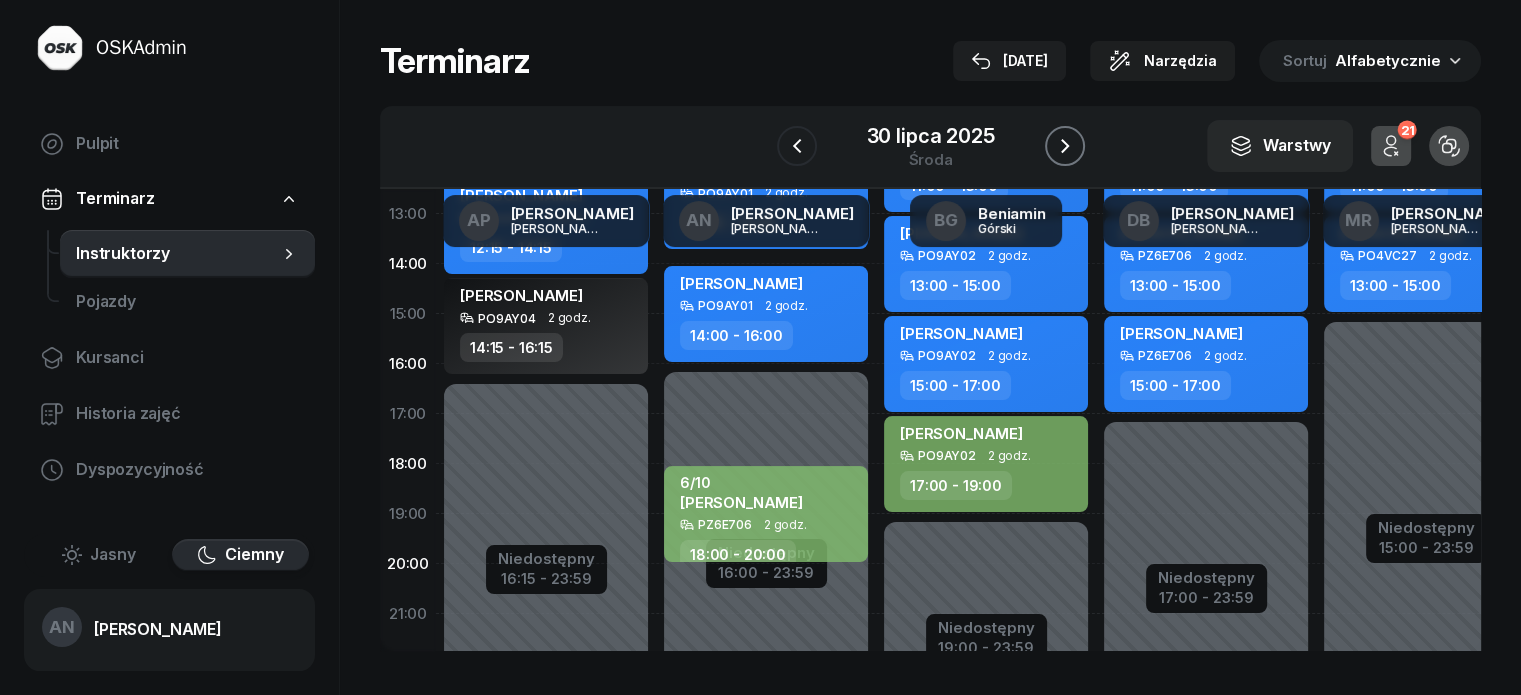 click 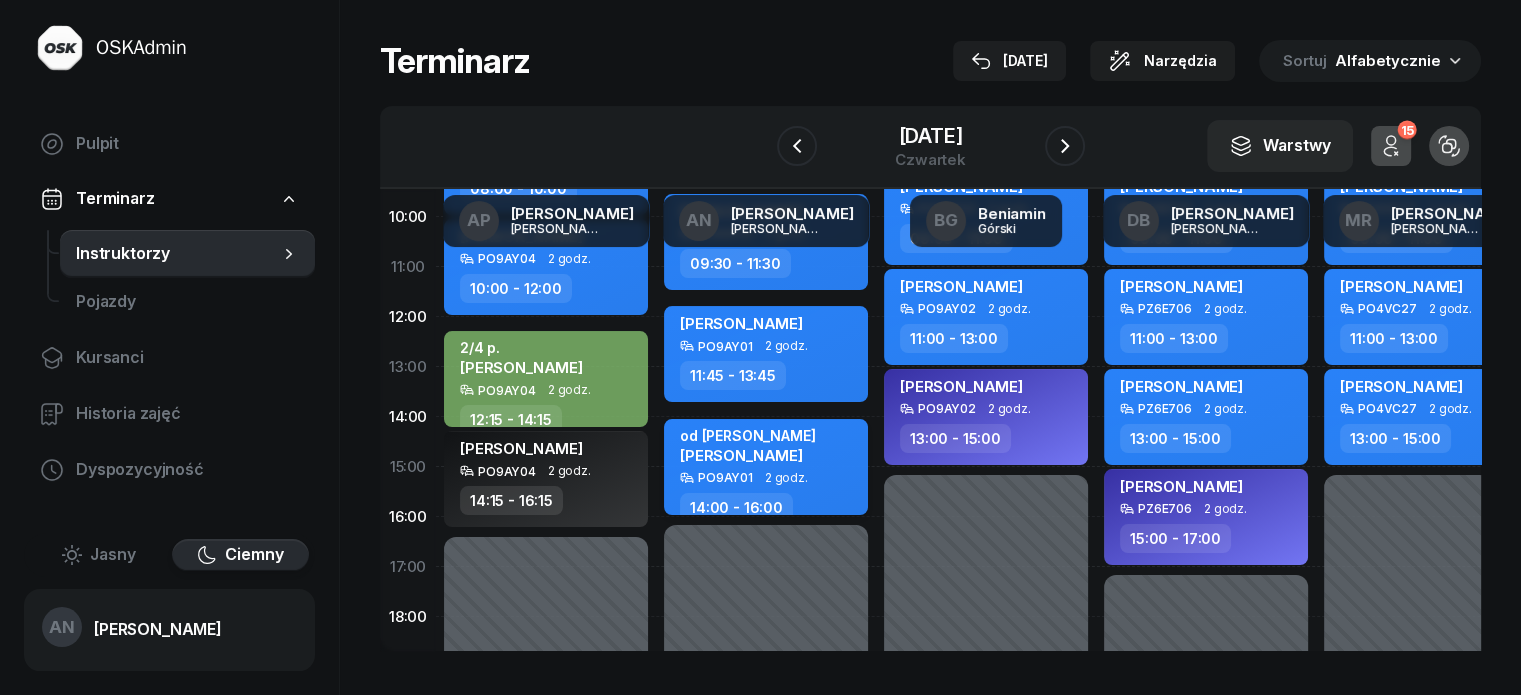 scroll, scrollTop: 300, scrollLeft: 0, axis: vertical 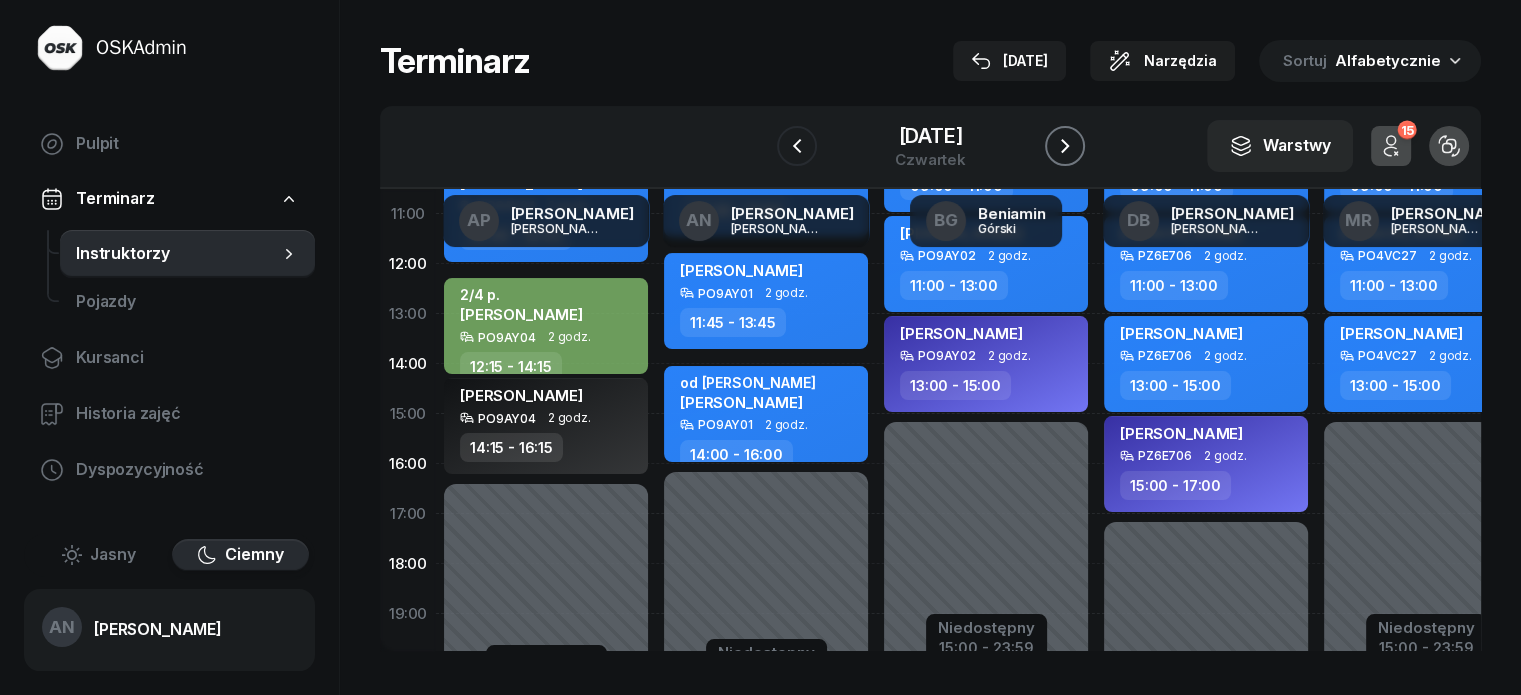 click at bounding box center (1065, 146) 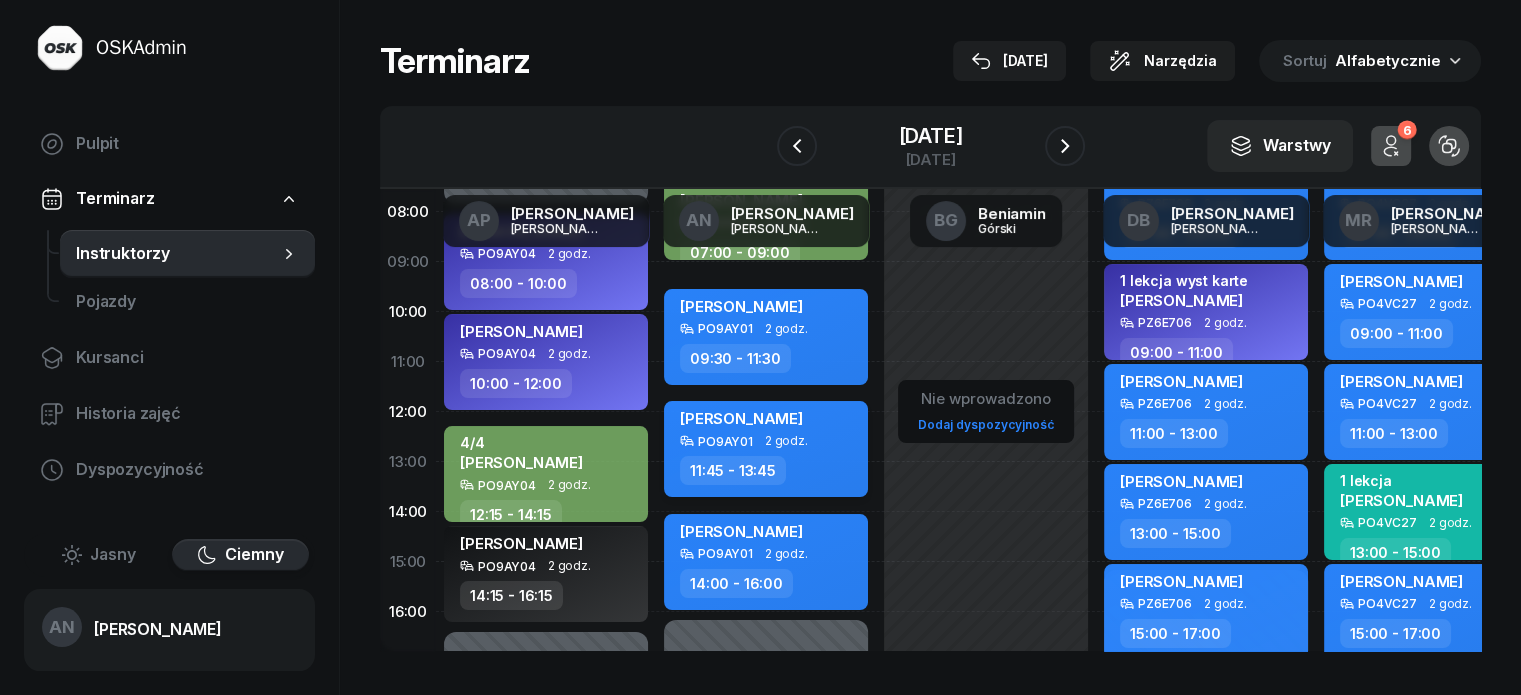 scroll, scrollTop: 200, scrollLeft: 0, axis: vertical 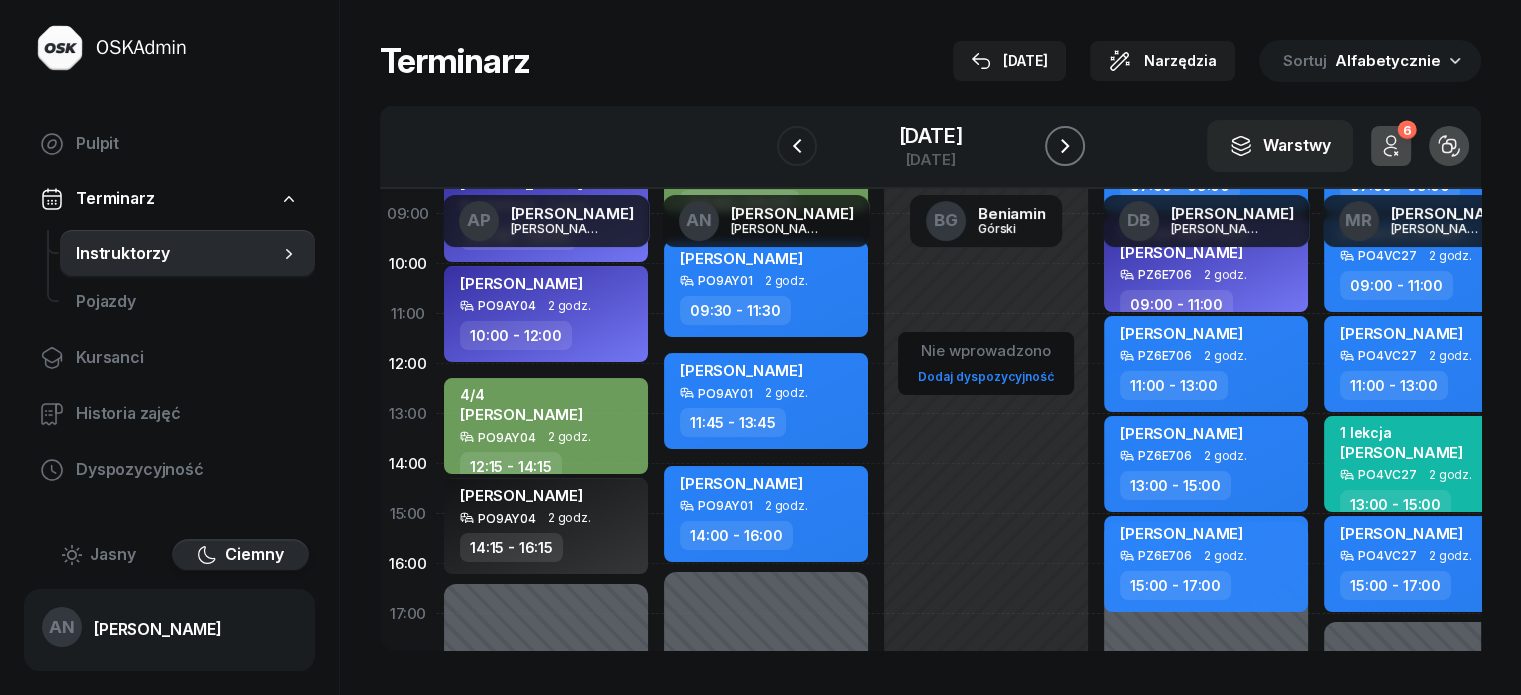 click 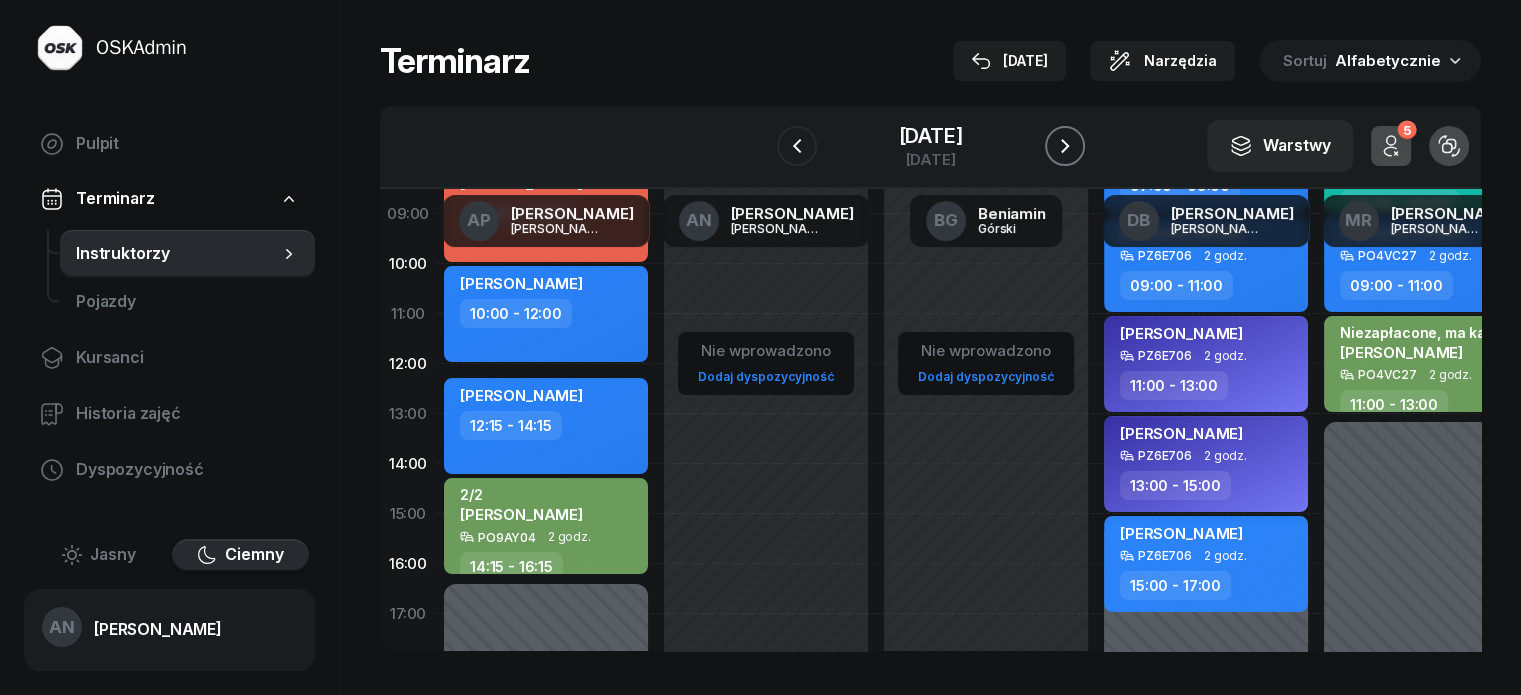 click 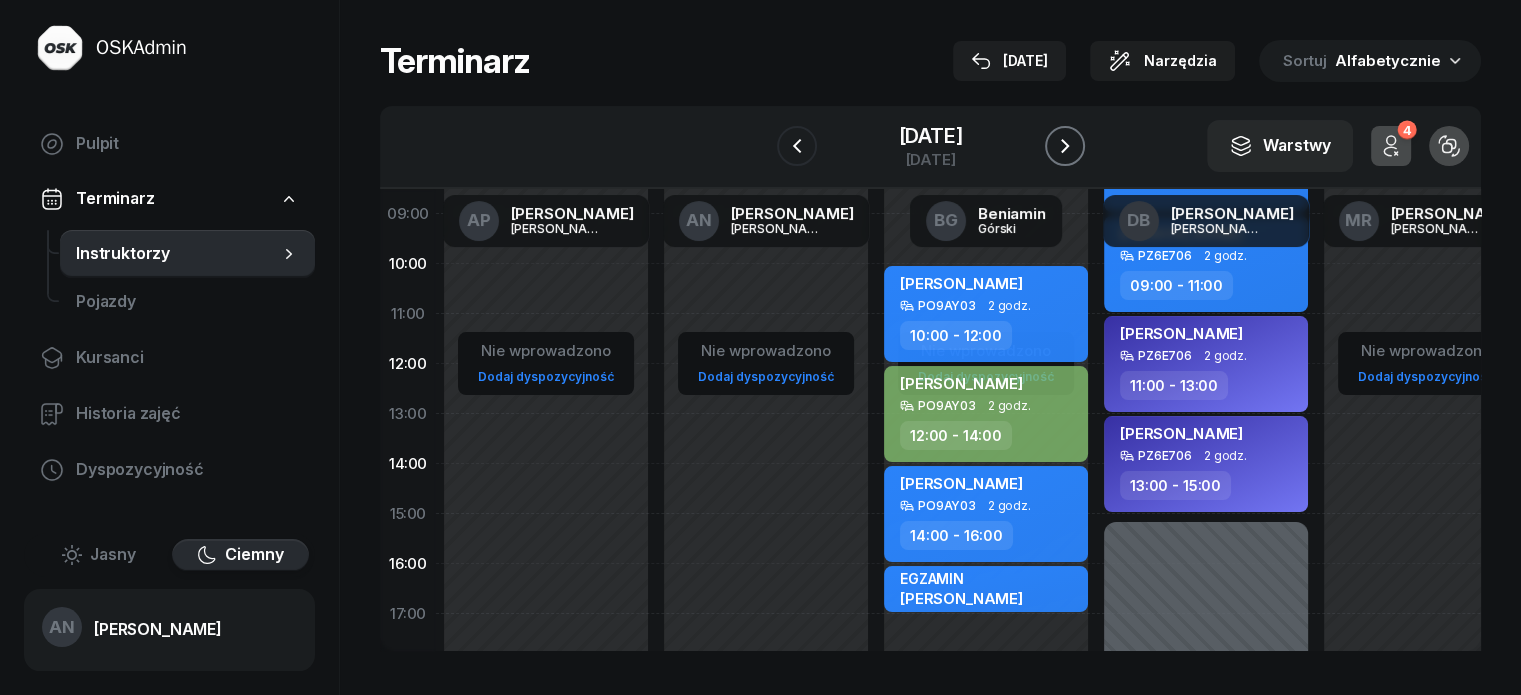 click 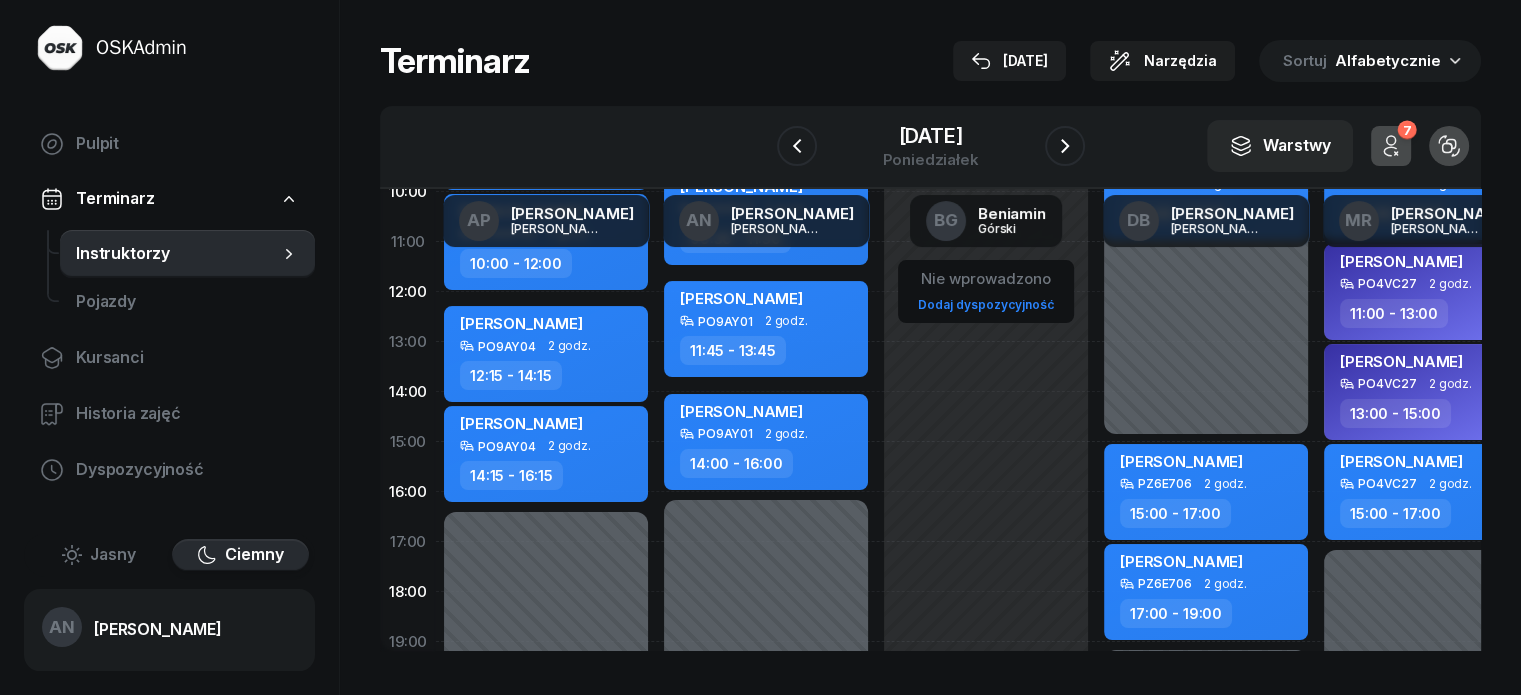scroll, scrollTop: 300, scrollLeft: 0, axis: vertical 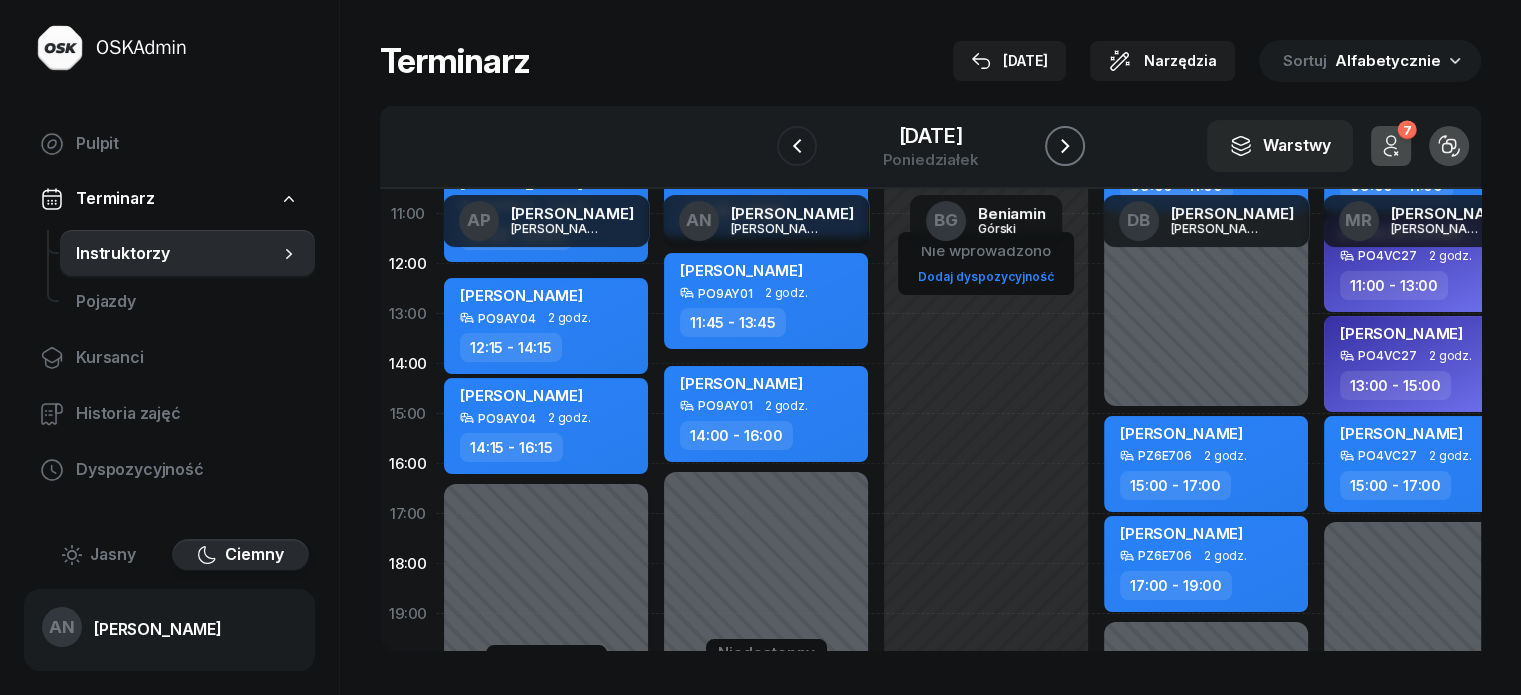 click 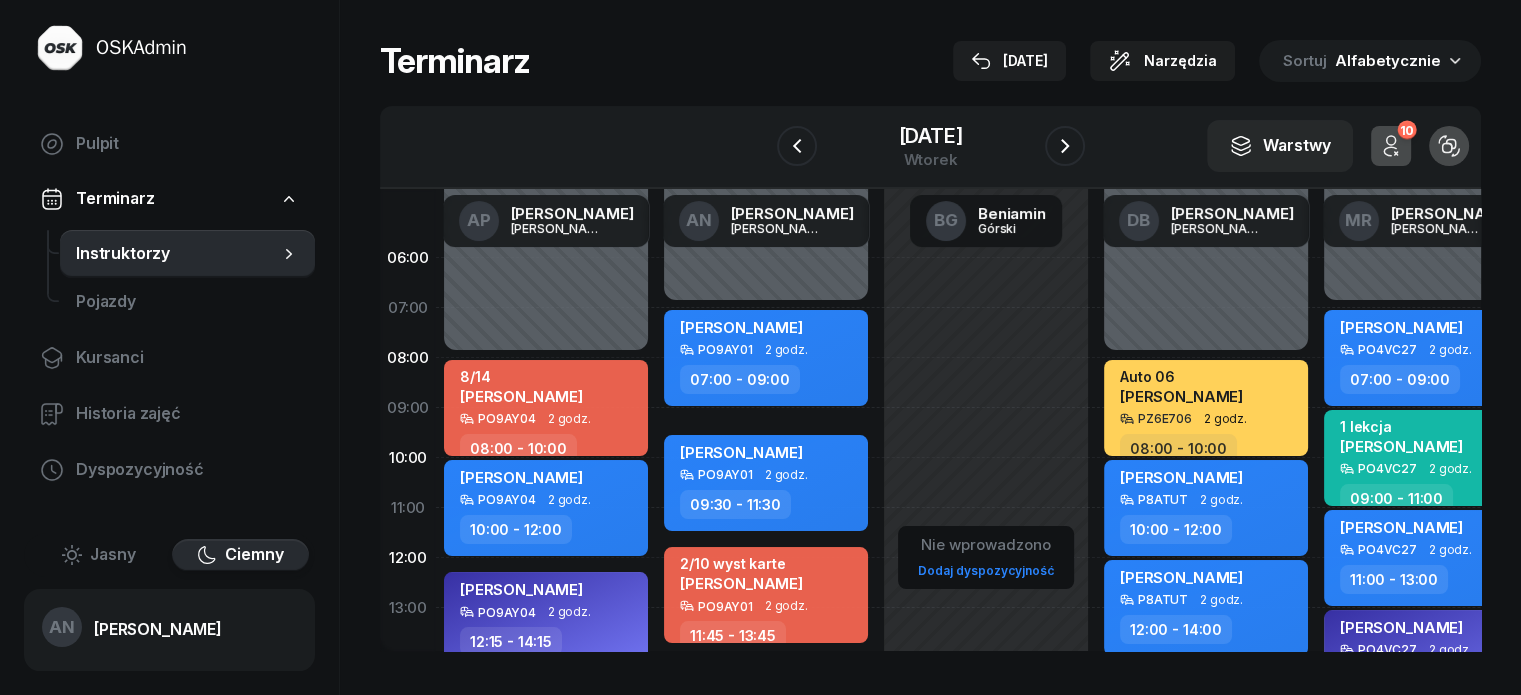 scroll, scrollTop: 0, scrollLeft: 0, axis: both 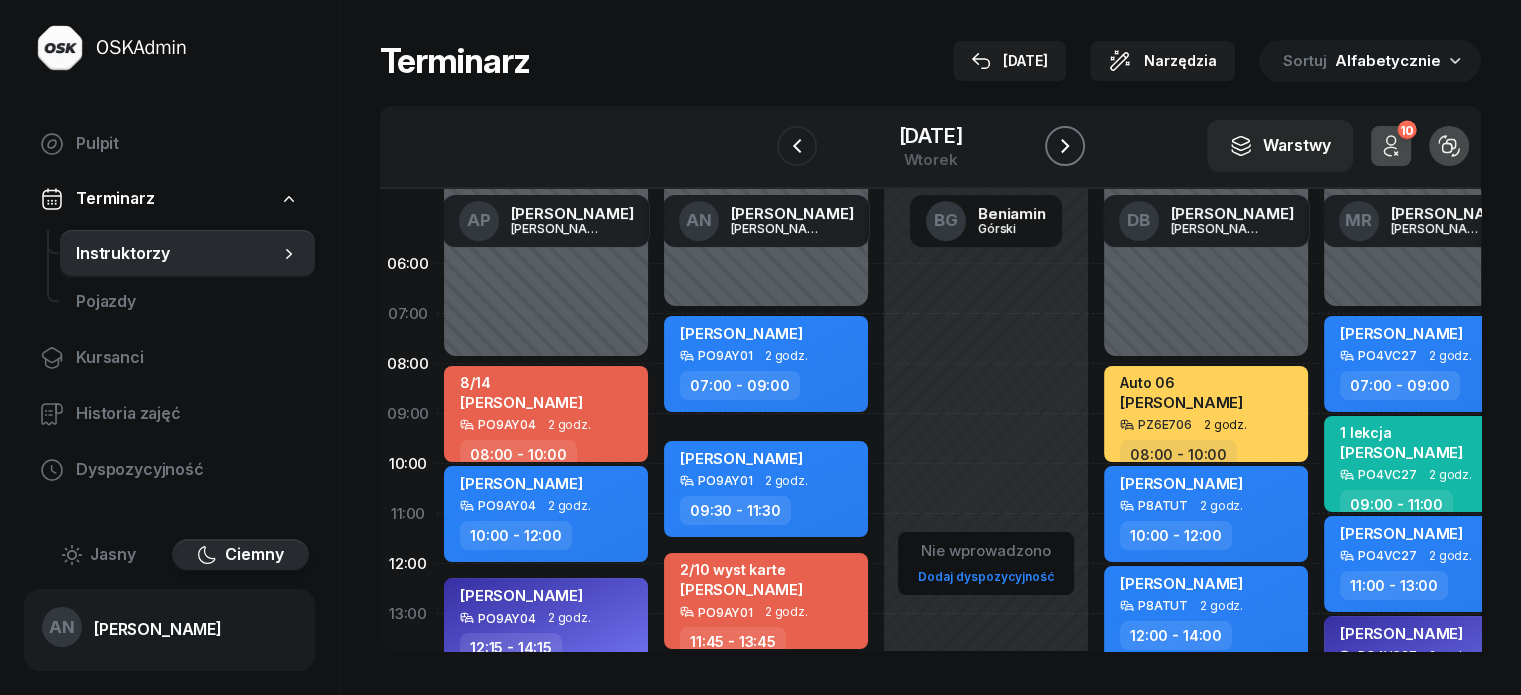 click at bounding box center (1065, 146) 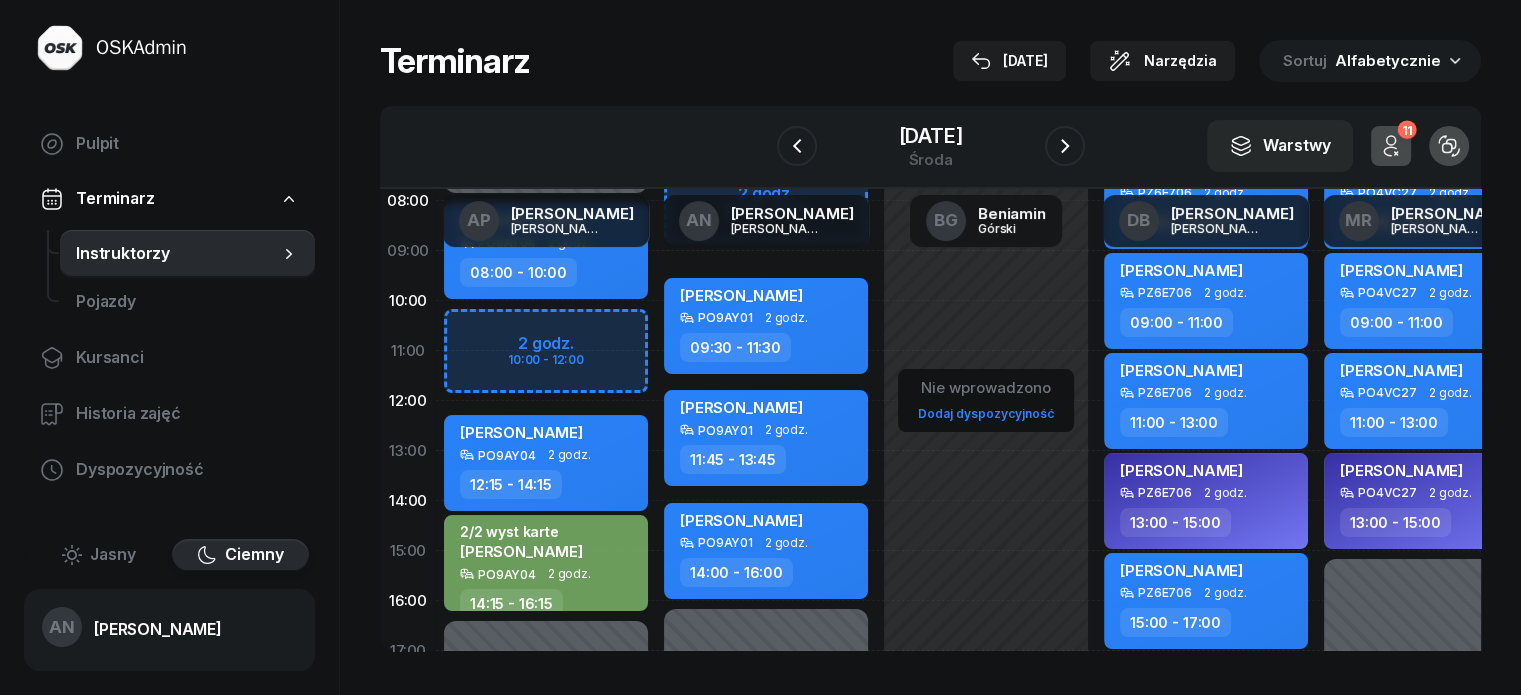 scroll, scrollTop: 100, scrollLeft: 0, axis: vertical 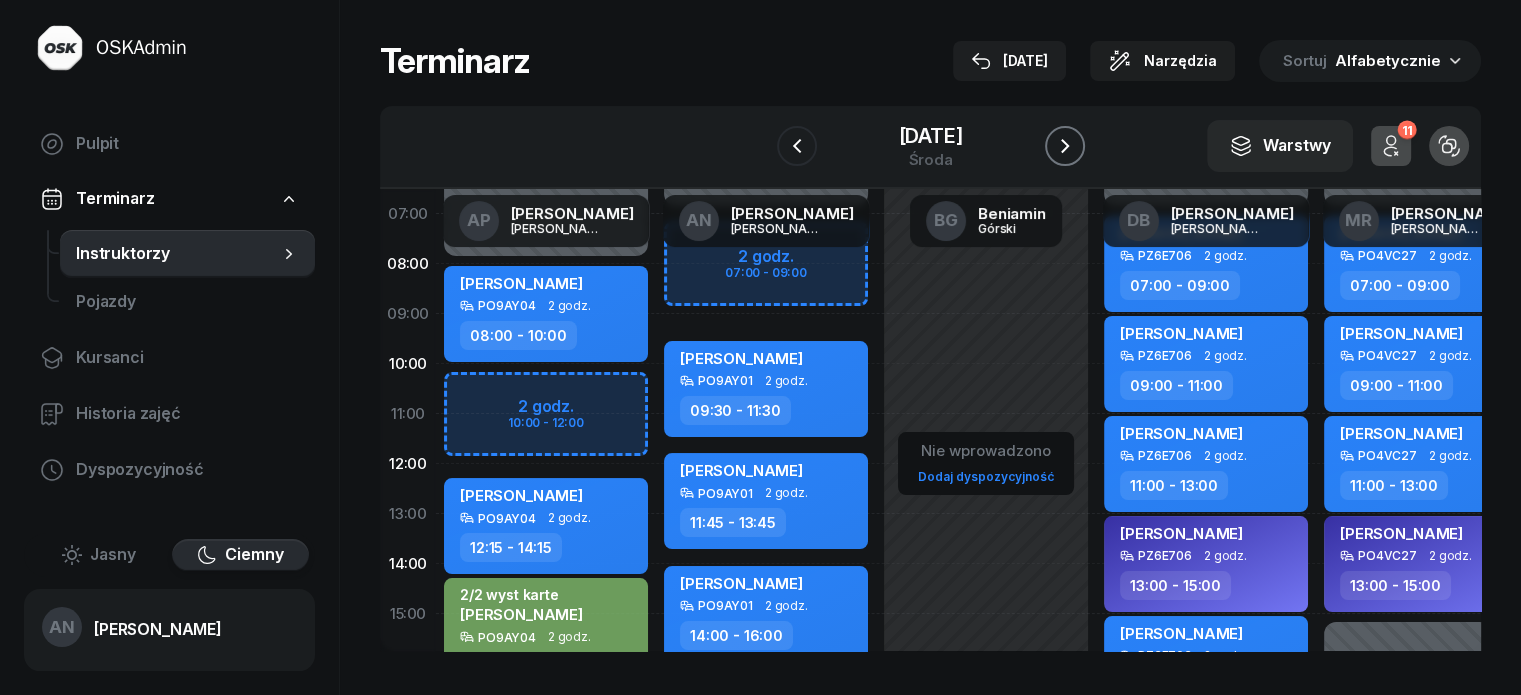 click 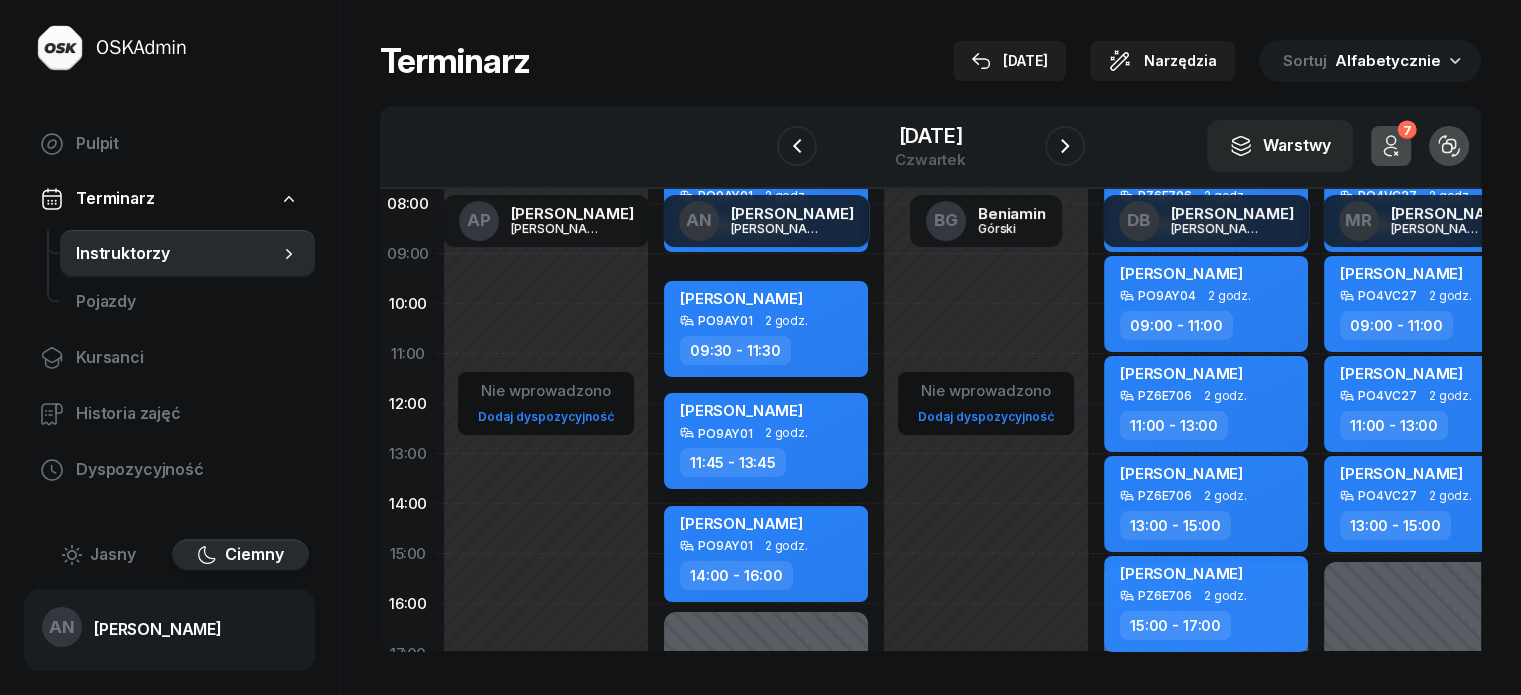 scroll, scrollTop: 0, scrollLeft: 0, axis: both 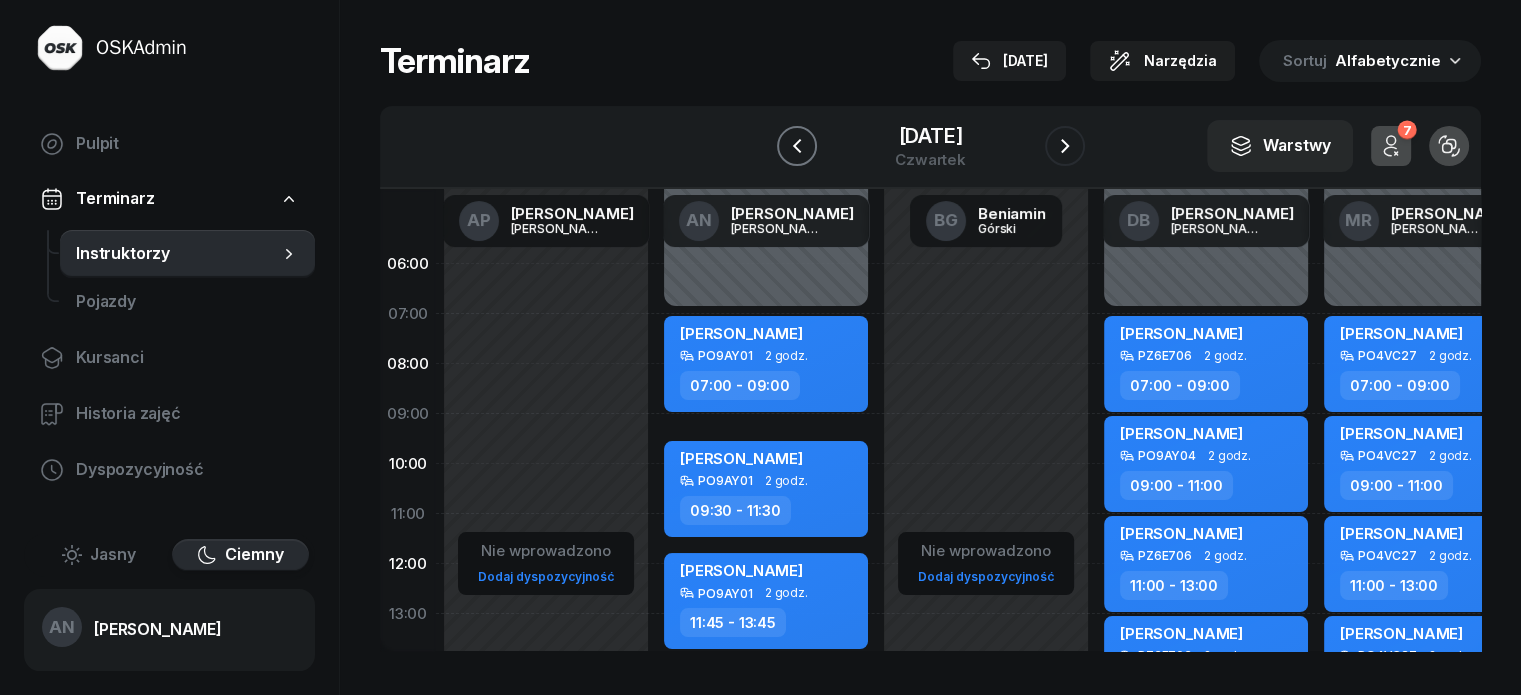 click at bounding box center (797, 146) 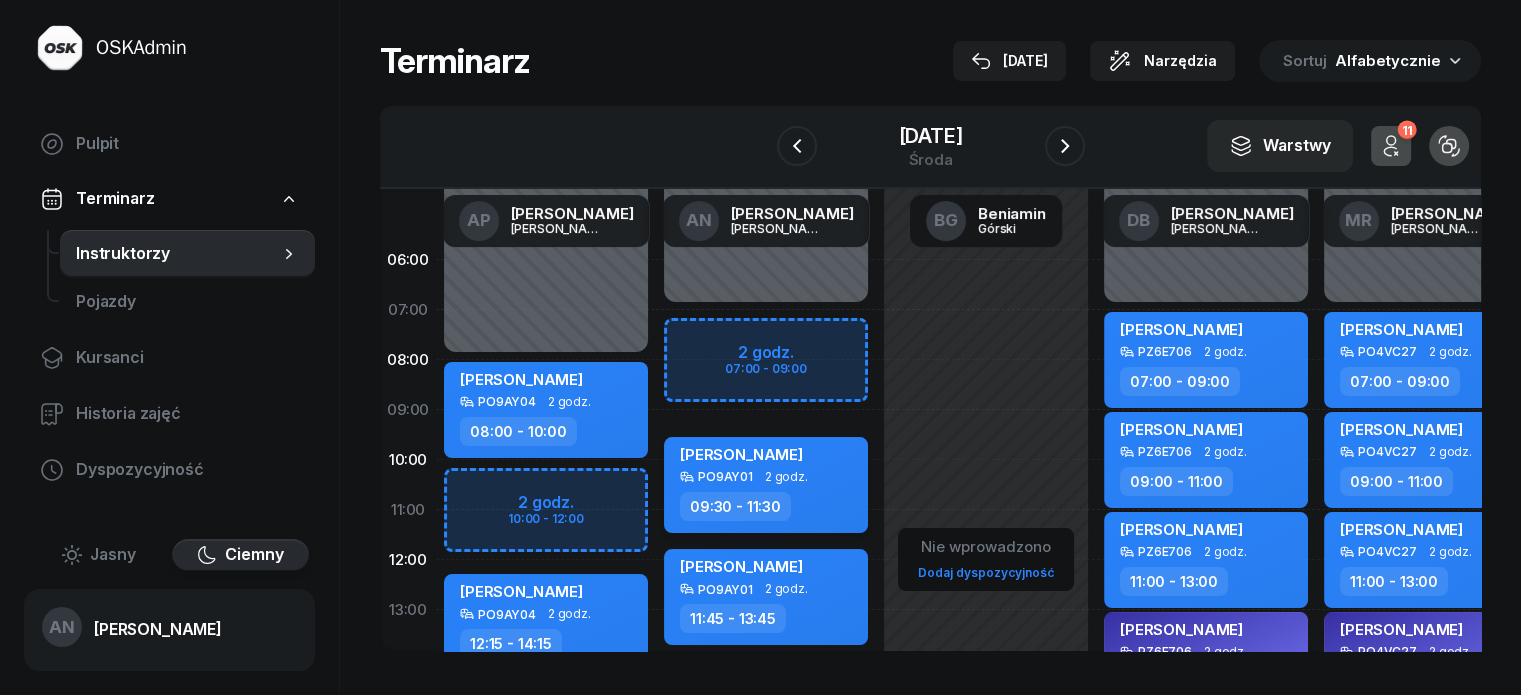 scroll, scrollTop: 0, scrollLeft: 0, axis: both 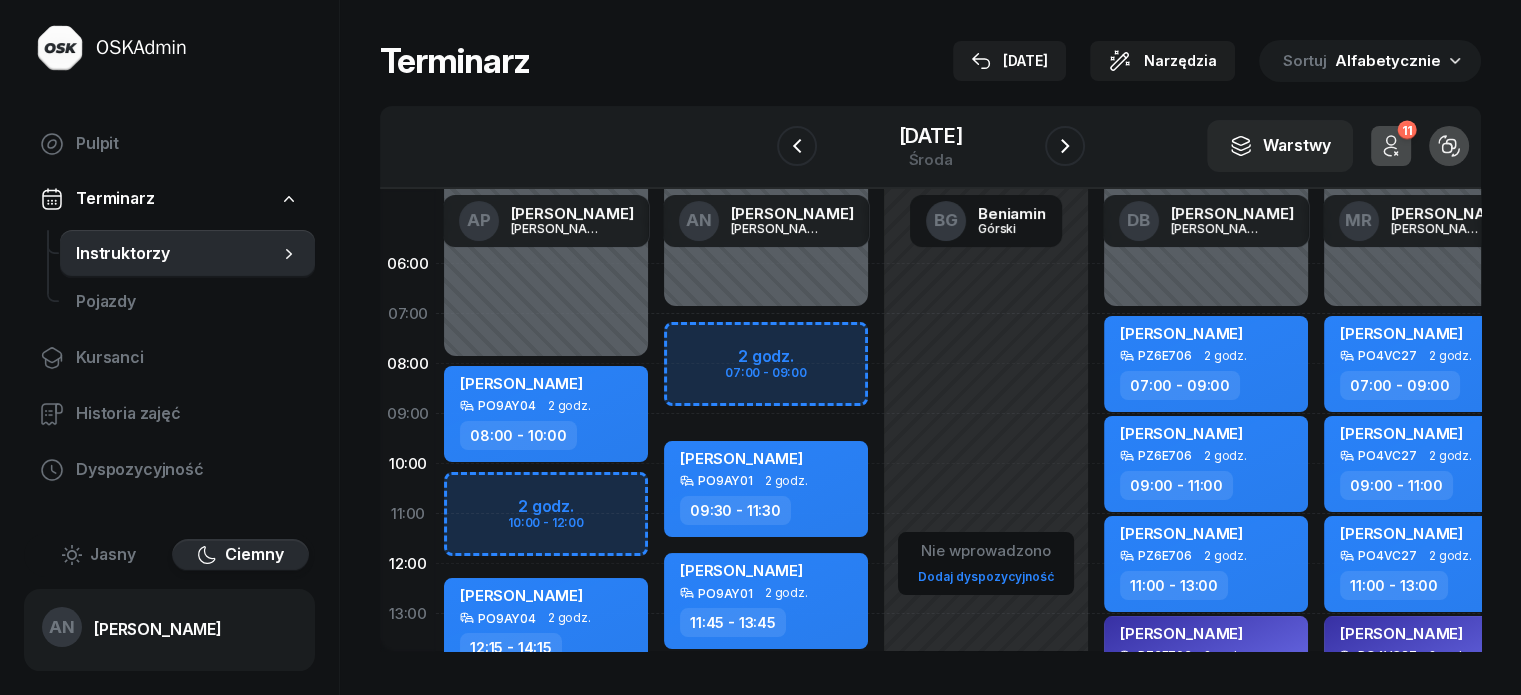 click on "Niedostępny 00:00 - 07:00 Niedostępny 16:00 - 23:59 2 godz. 07:00 - 09:00 my odwołaliśmy Michał Andrzejewski  PO9AY01 2 godz. 07:00 - 09:00 Tymon Bronikowski  PO9AY01 2 godz. 09:30 - 11:30 Sofiia Polishchuk  PO9AY01 2 godz. 11:45 - 13:45 Mateusz Krzyżaniak  PO9AY01 2 godz. 14:00 - 16:00" 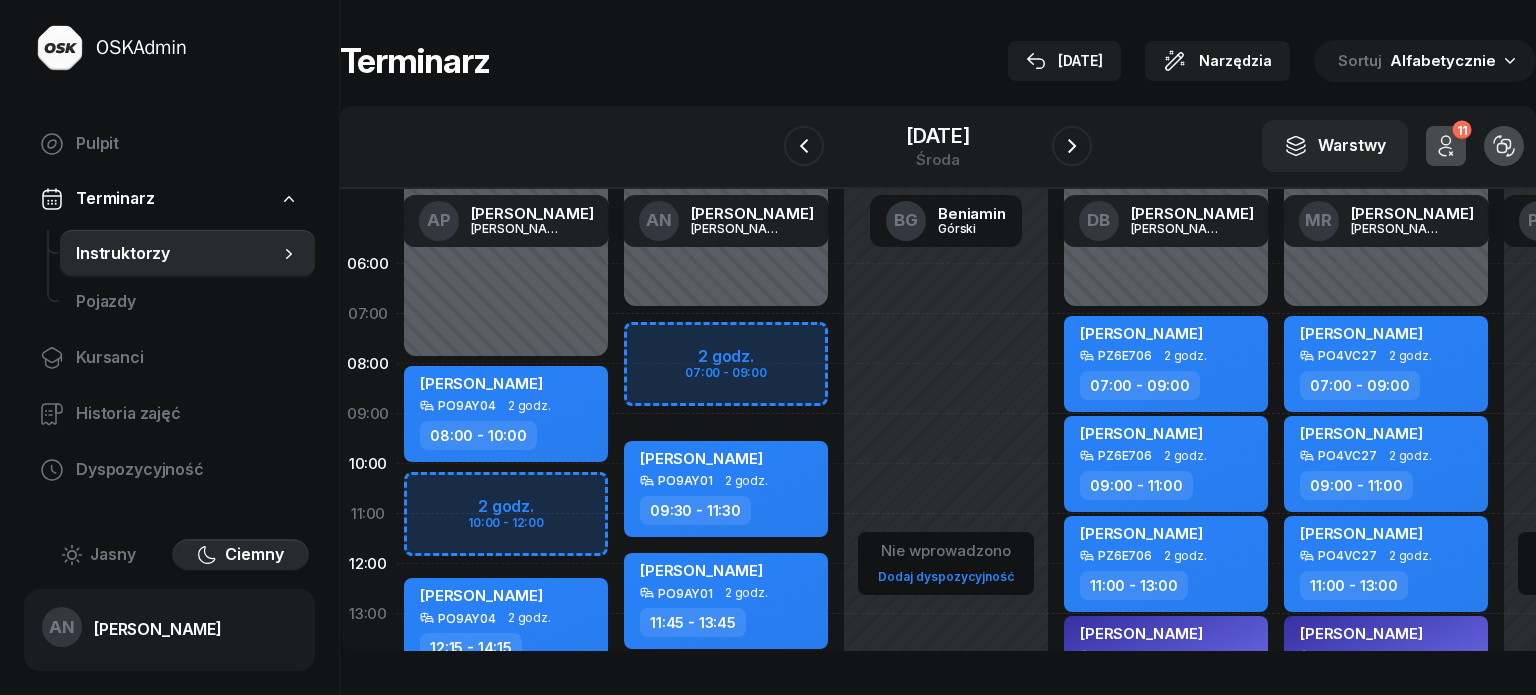 select on "08" 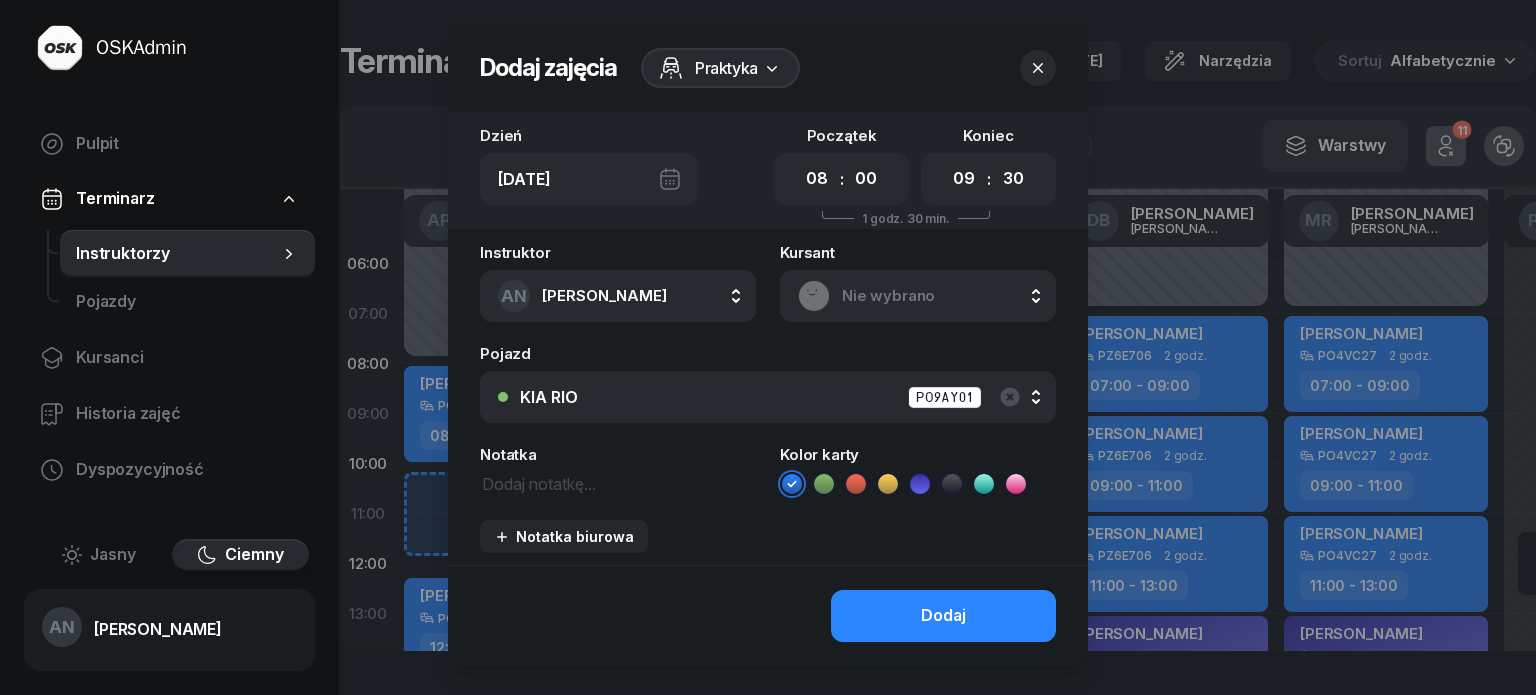 click 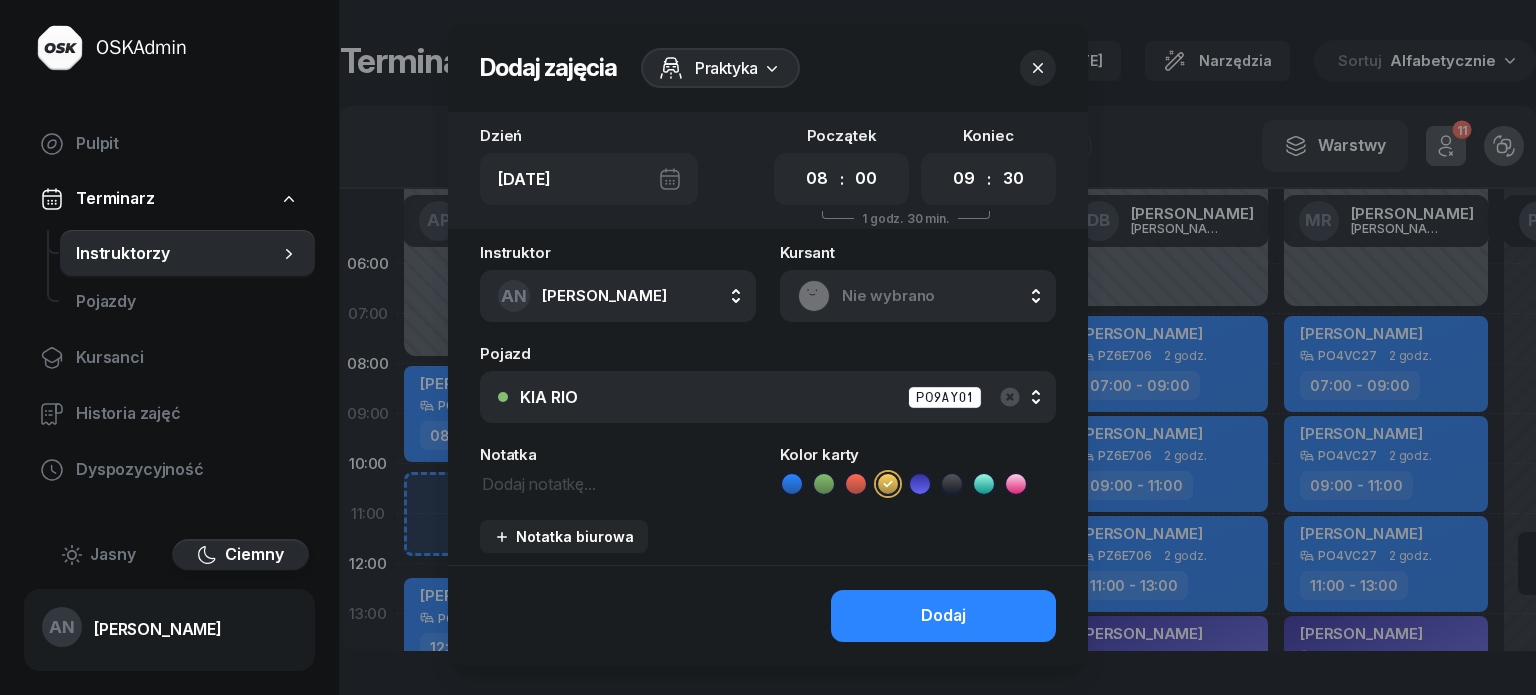 click on "Dodaj" 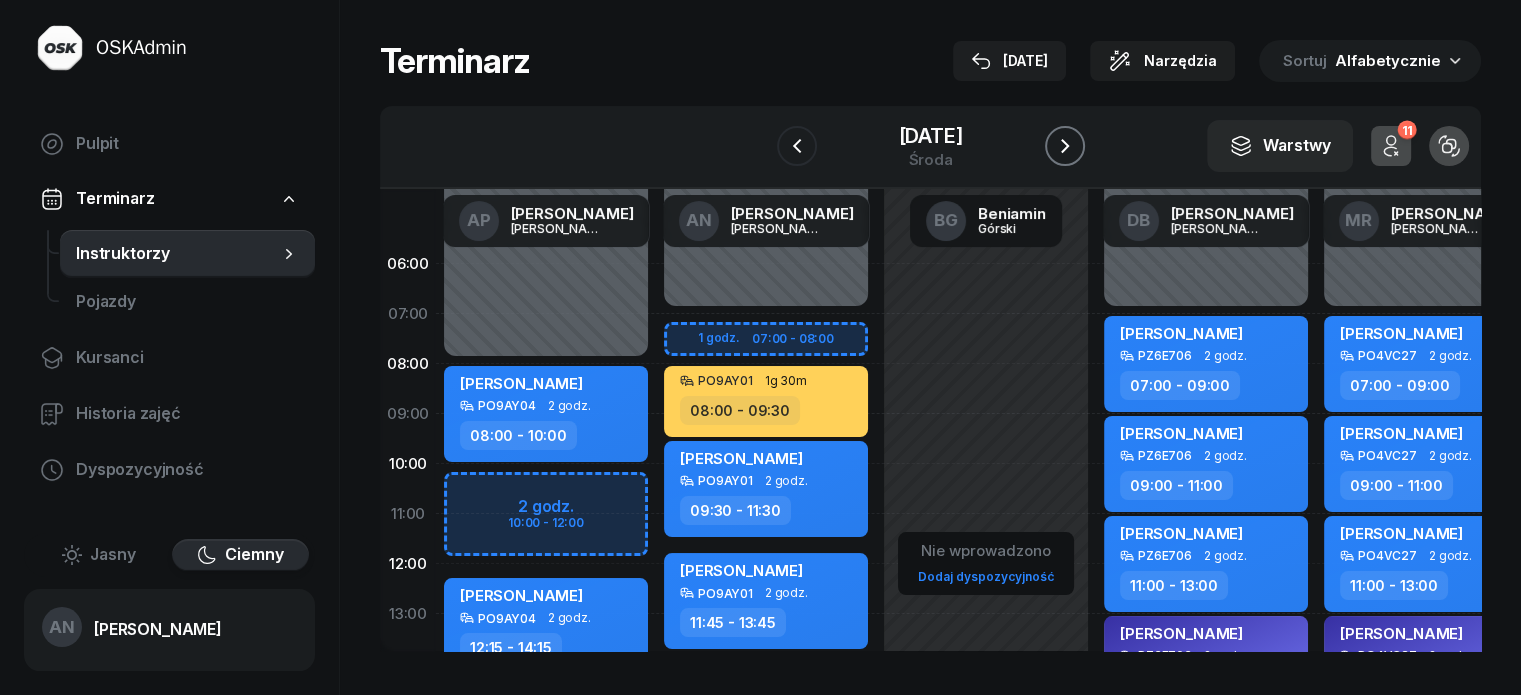click 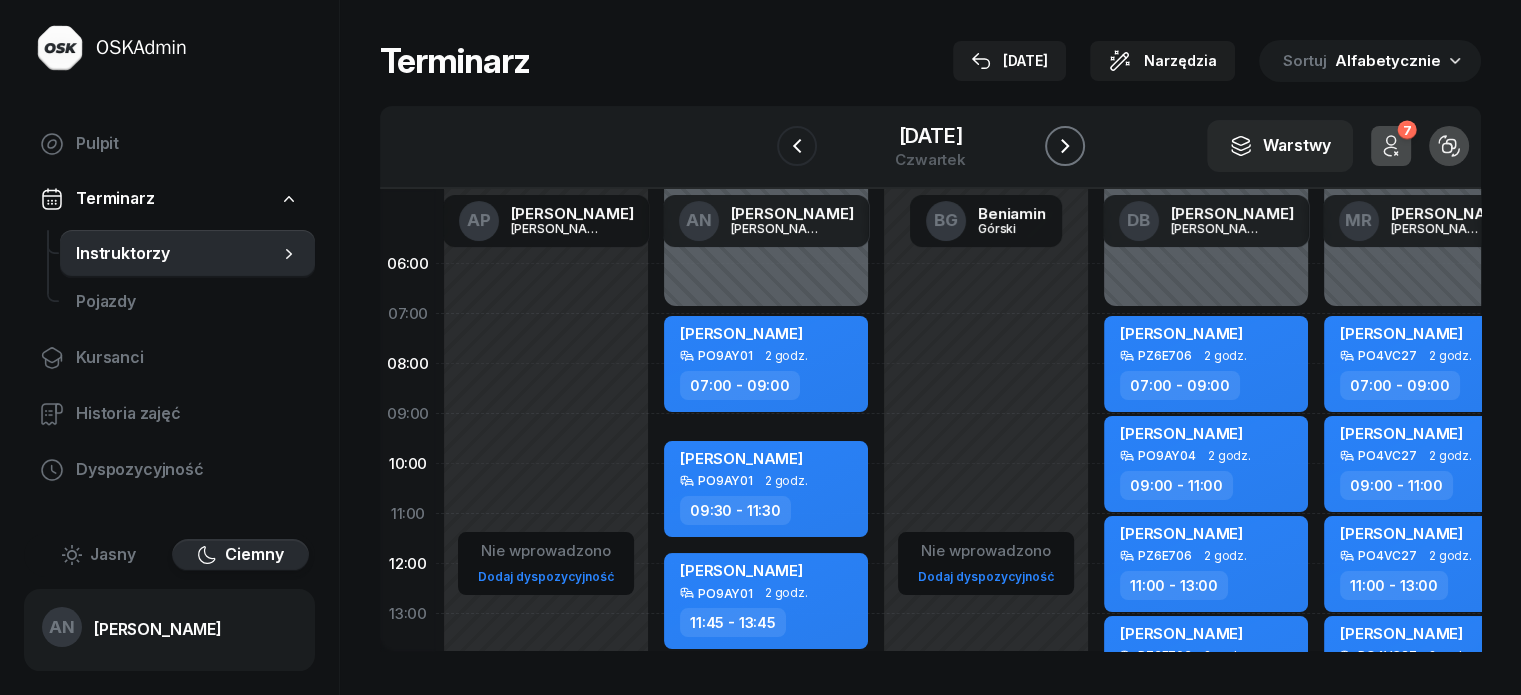 click 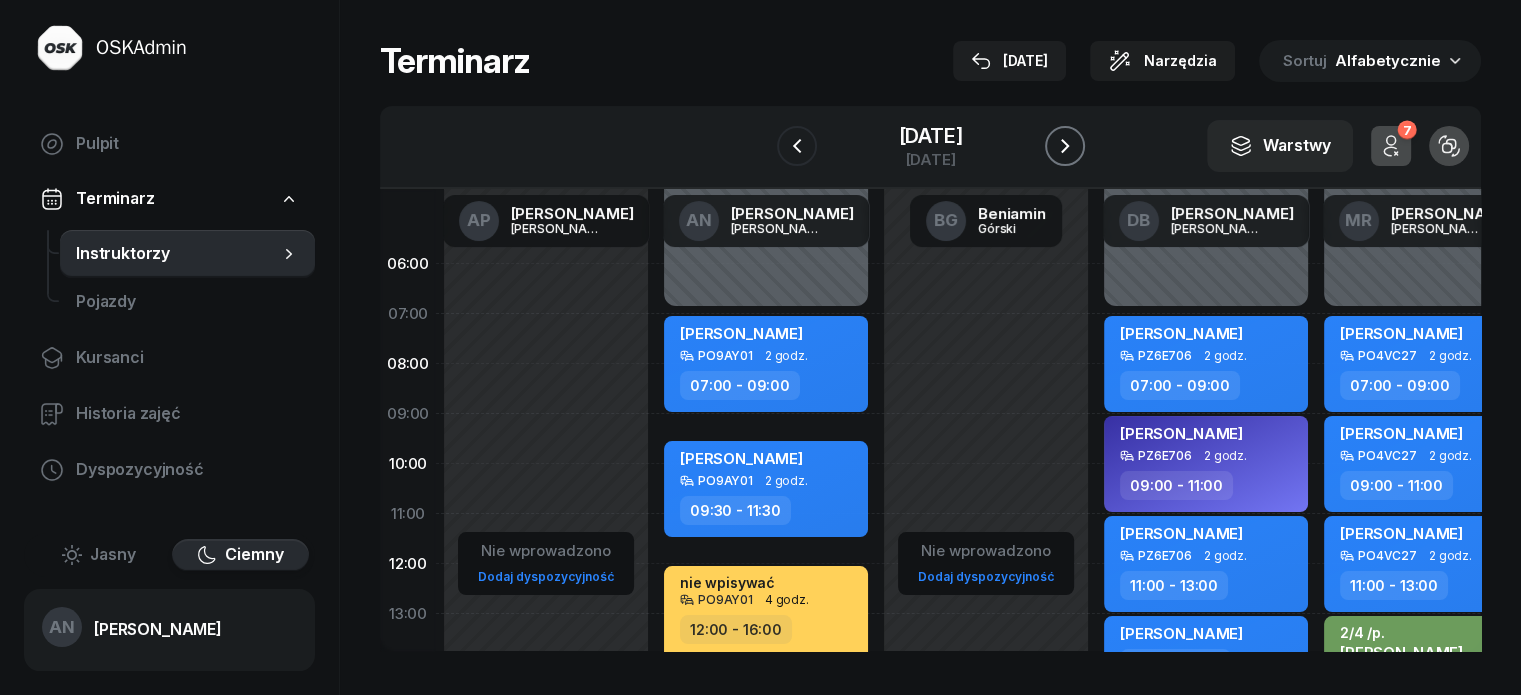 click 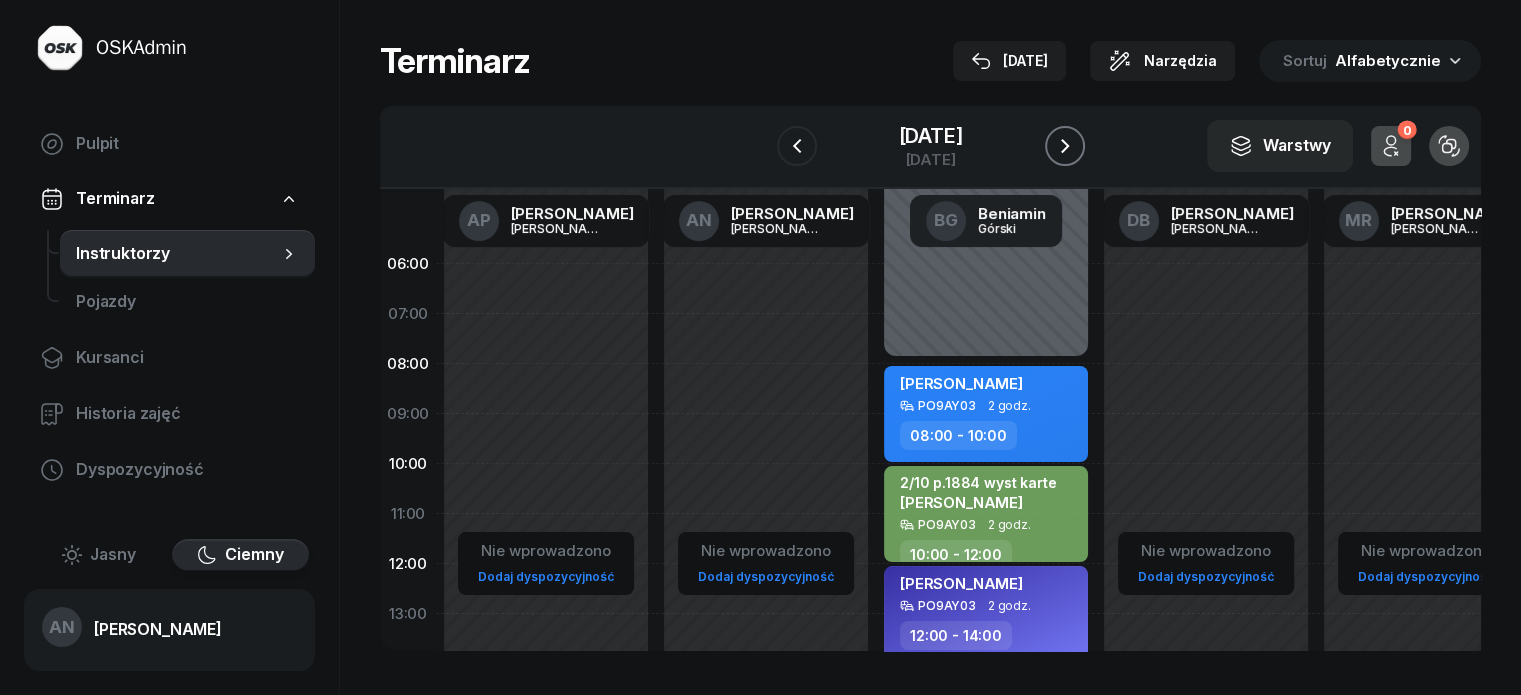 click 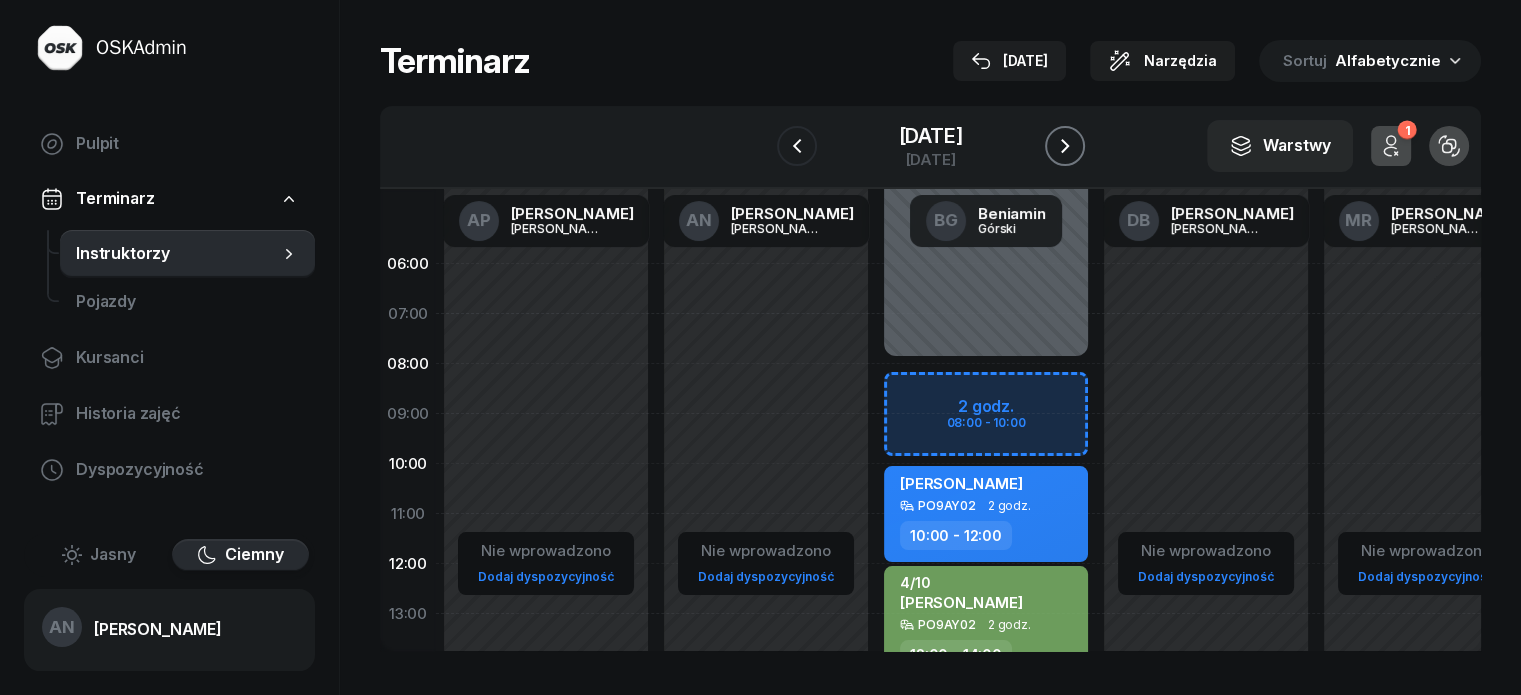 click 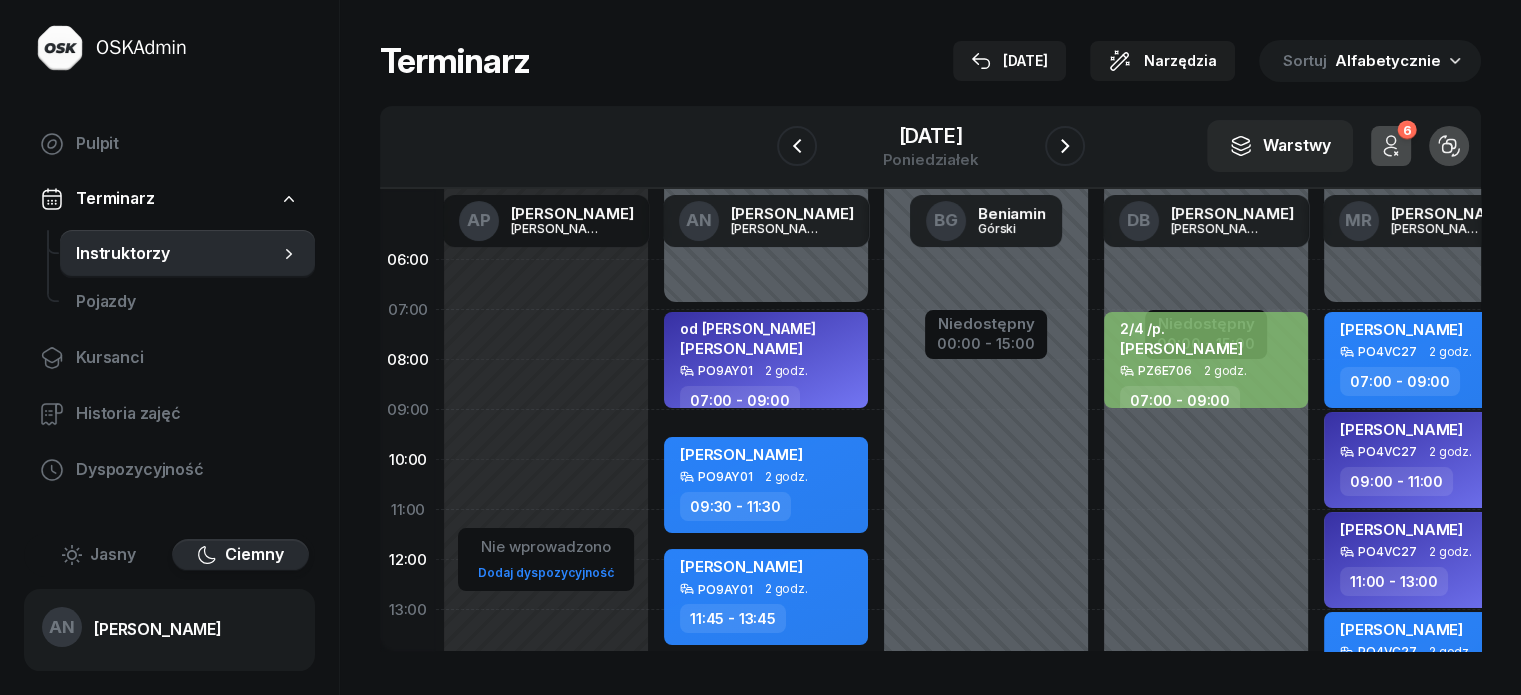 scroll, scrollTop: 0, scrollLeft: 0, axis: both 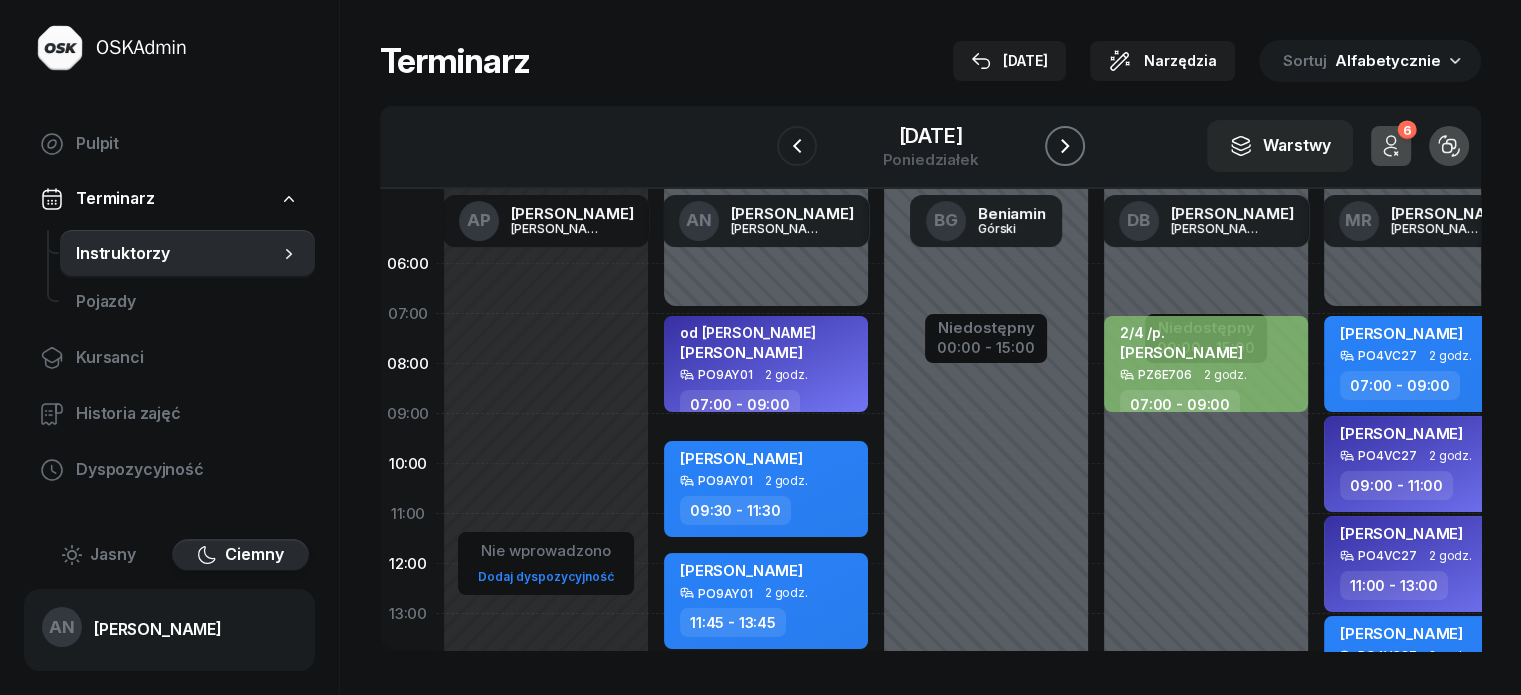 click 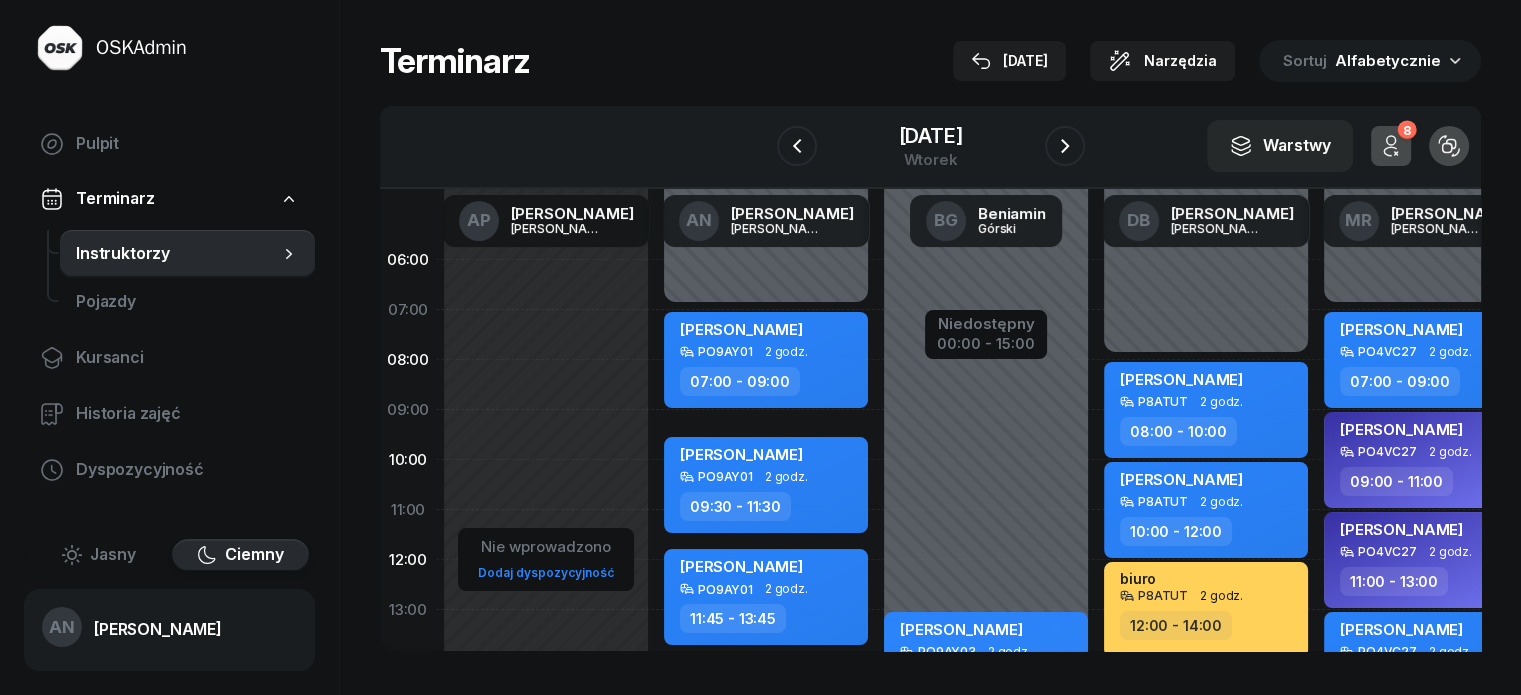 scroll, scrollTop: 0, scrollLeft: 0, axis: both 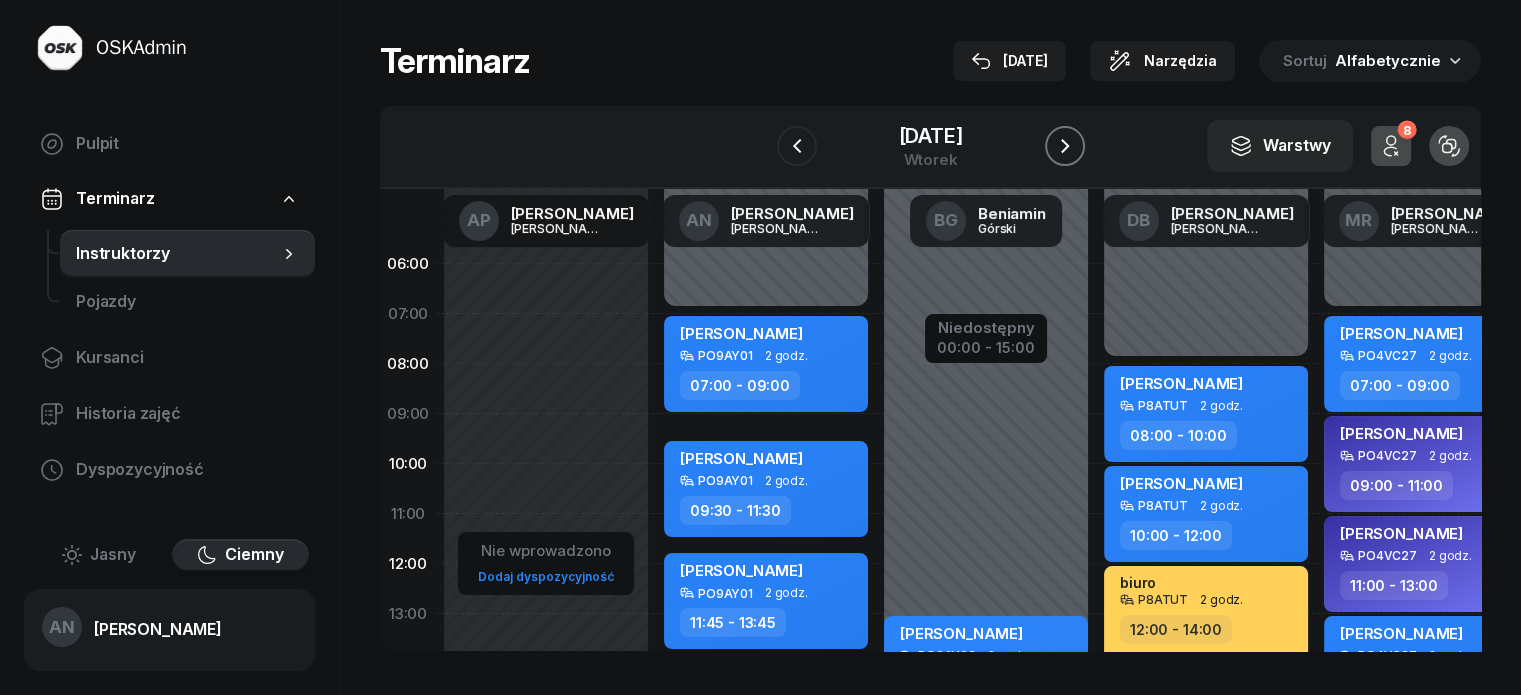 click 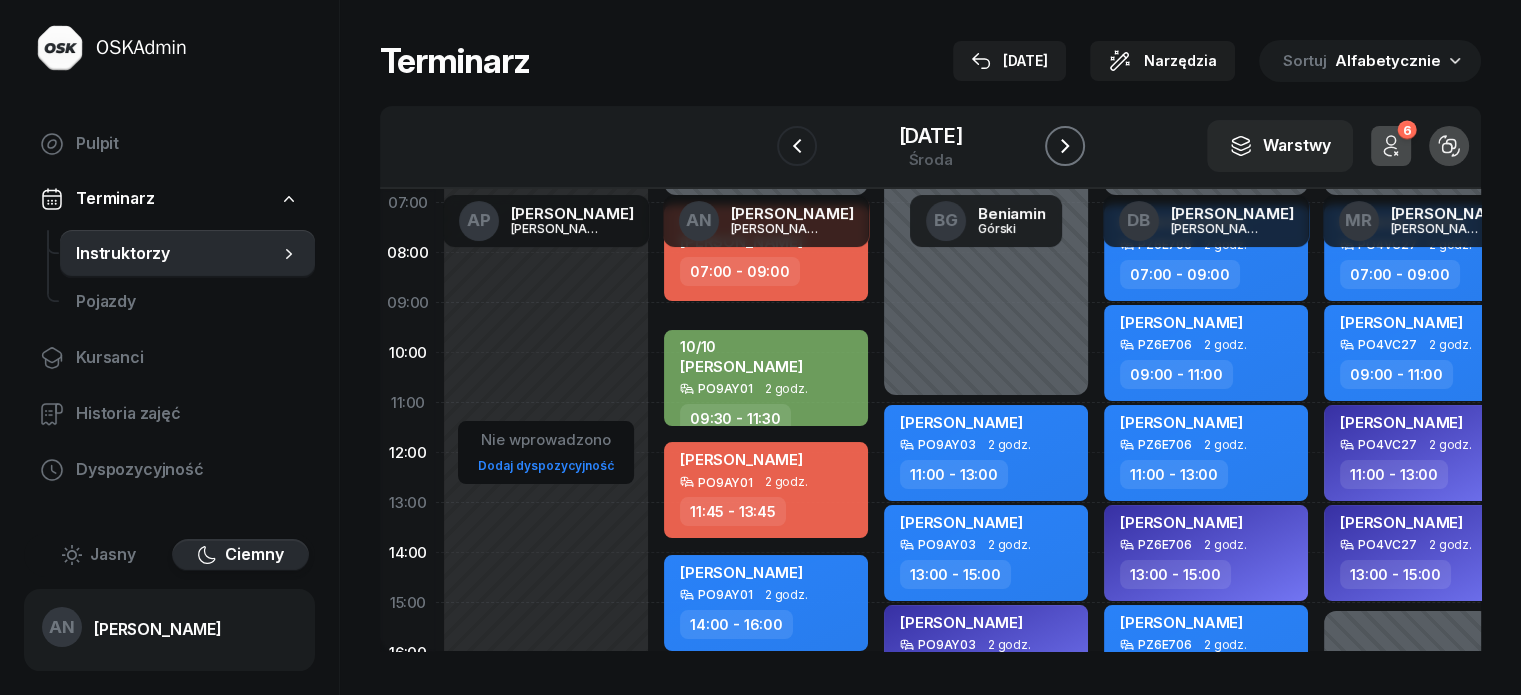 scroll, scrollTop: 0, scrollLeft: 0, axis: both 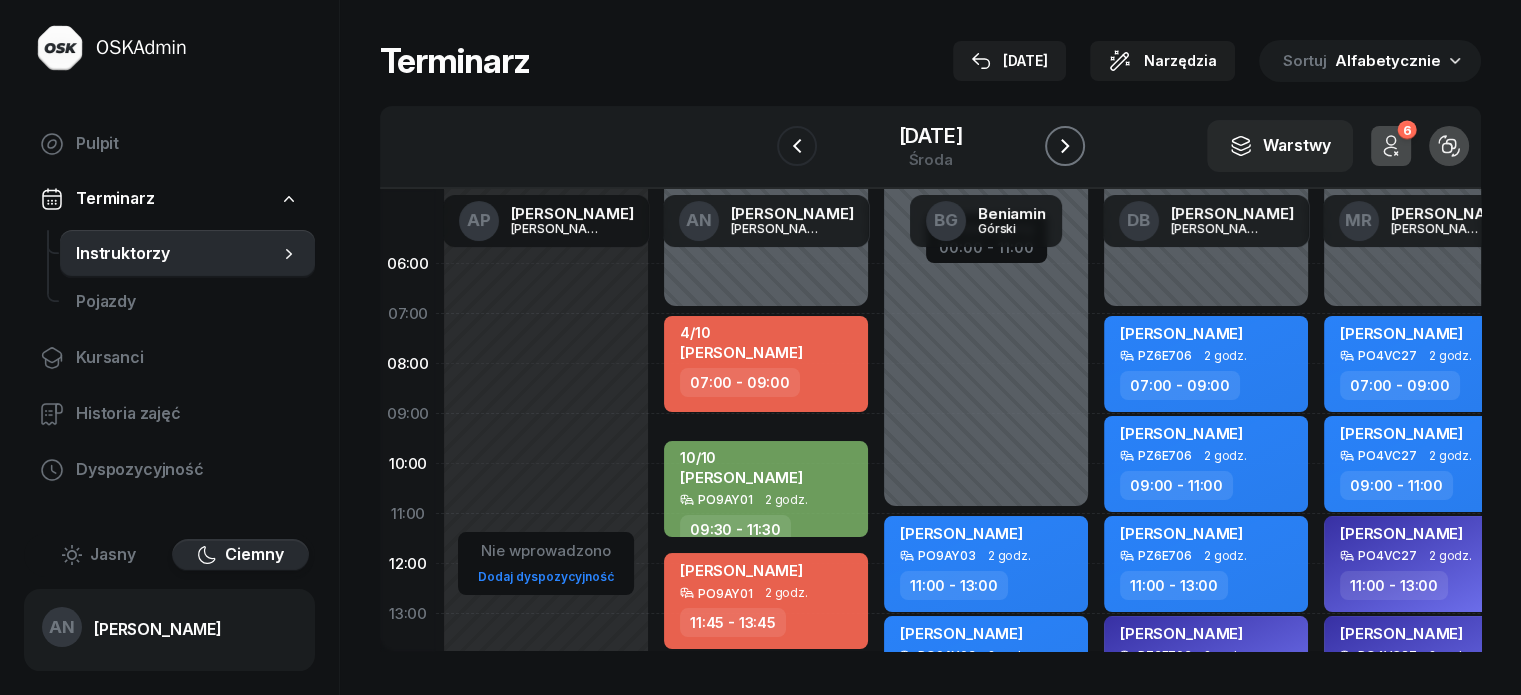click 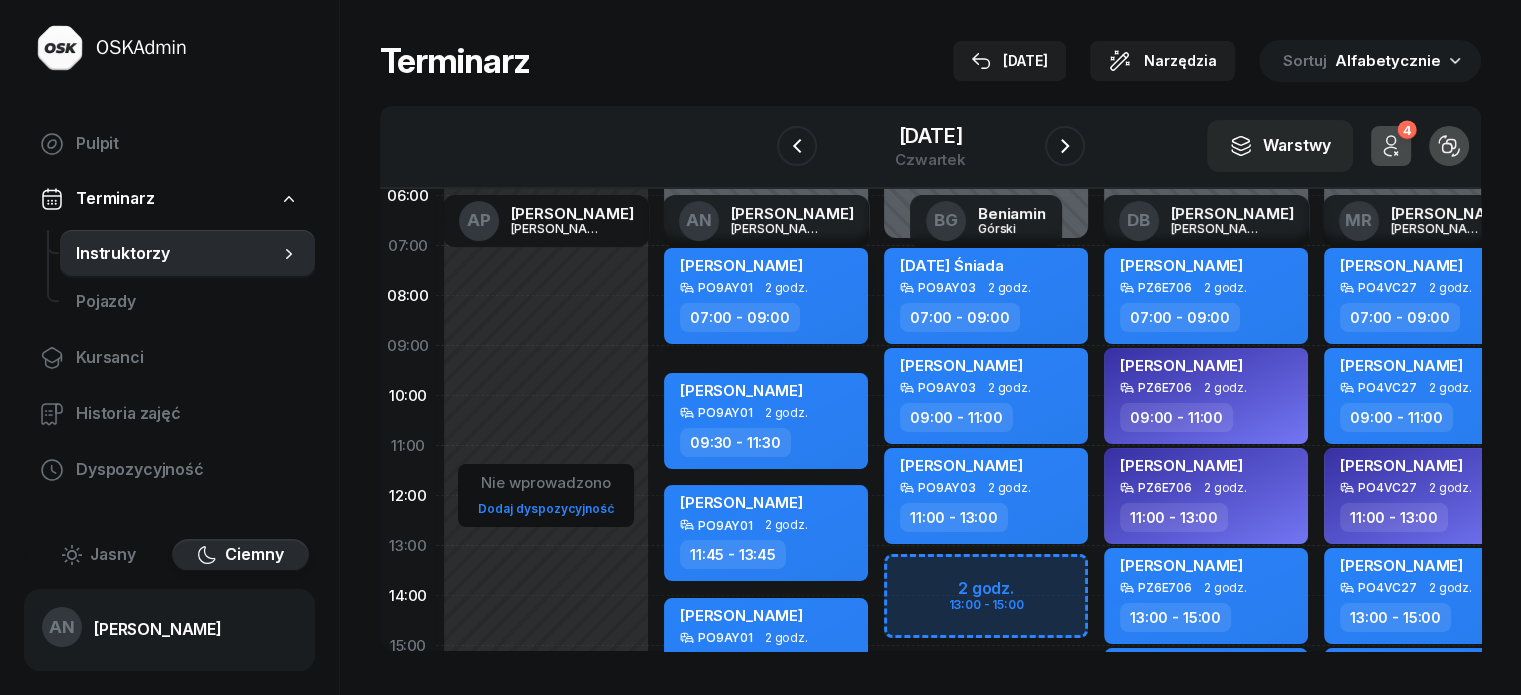 scroll, scrollTop: 0, scrollLeft: 0, axis: both 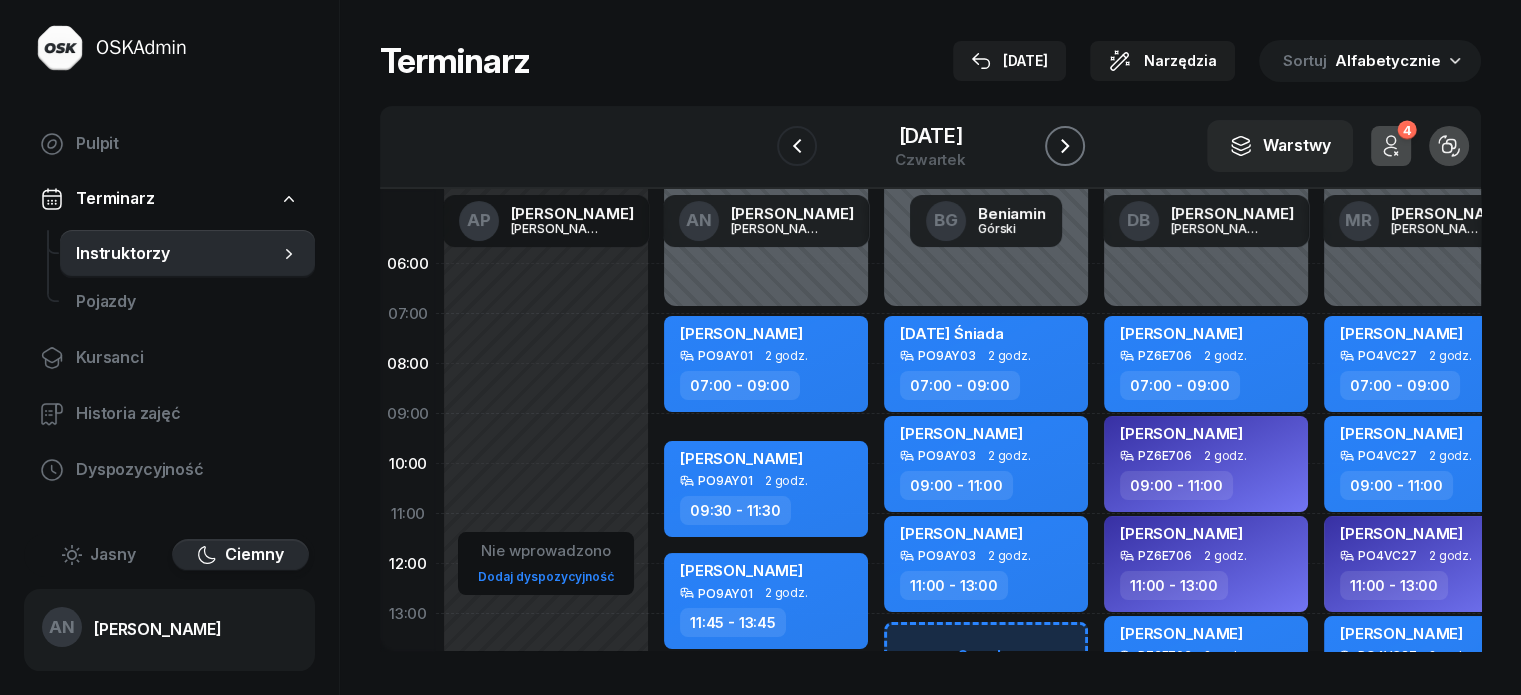 click 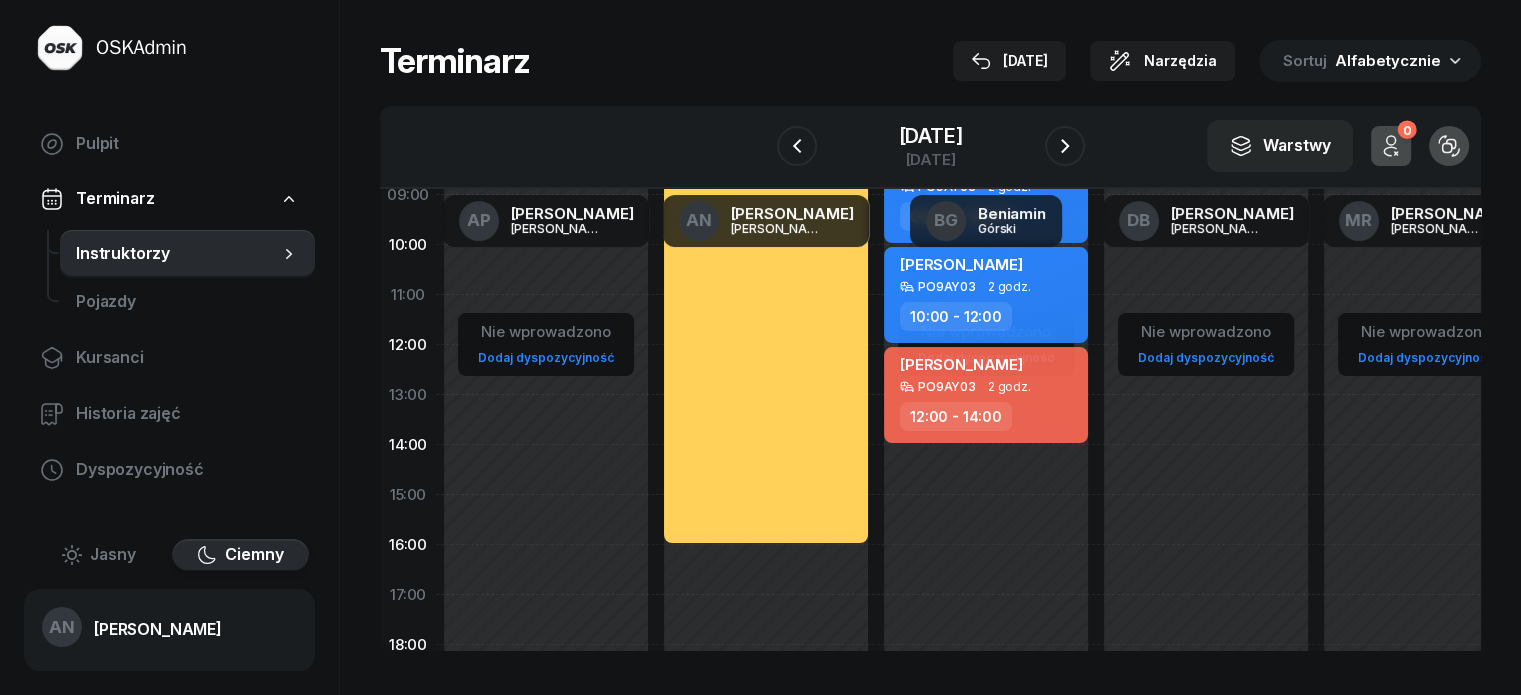 scroll, scrollTop: 200, scrollLeft: 0, axis: vertical 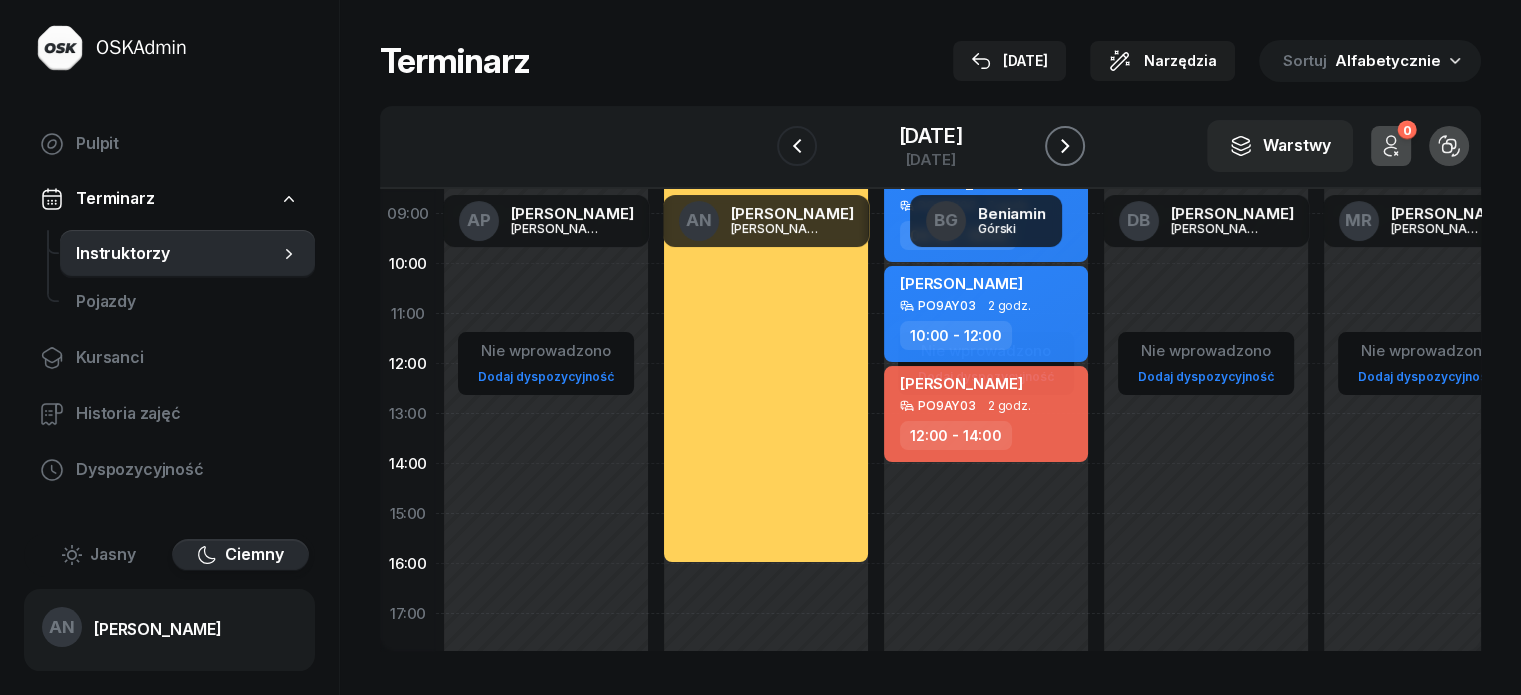 click 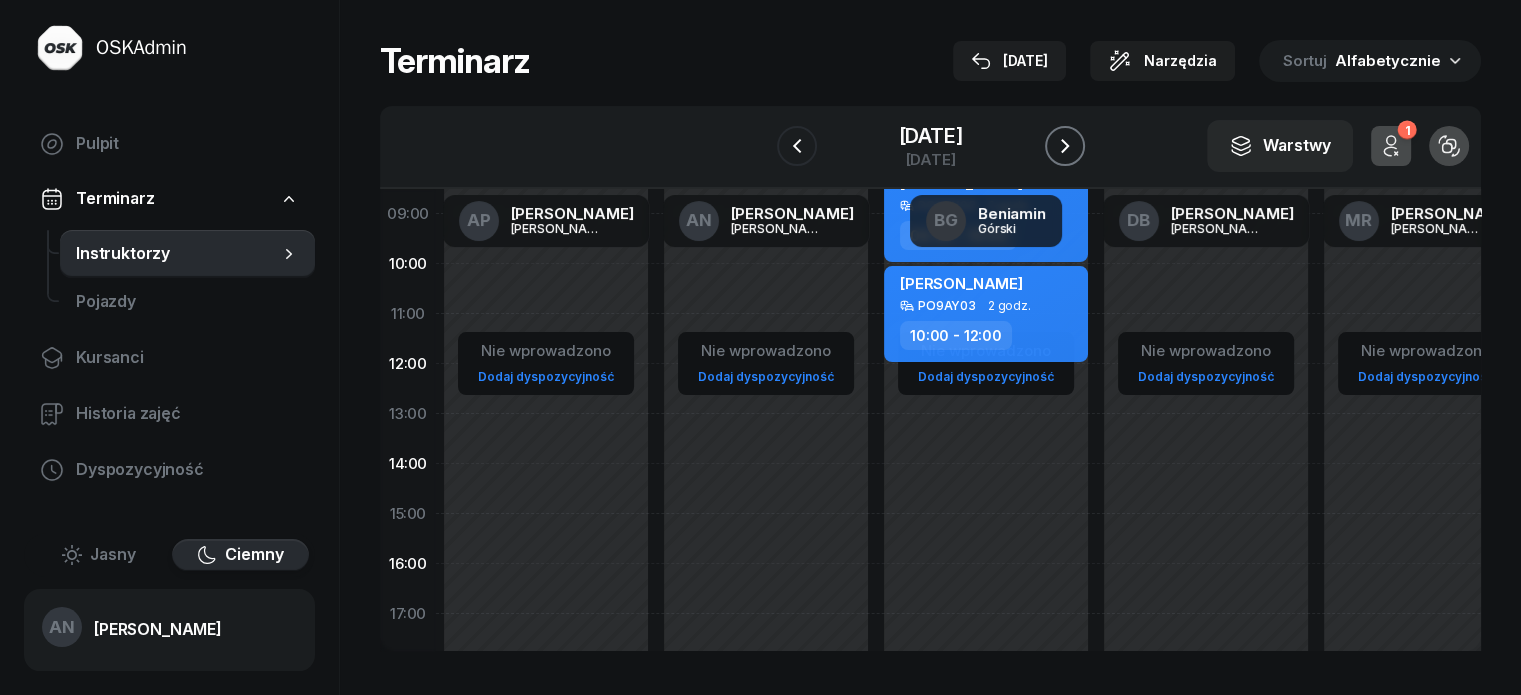 click 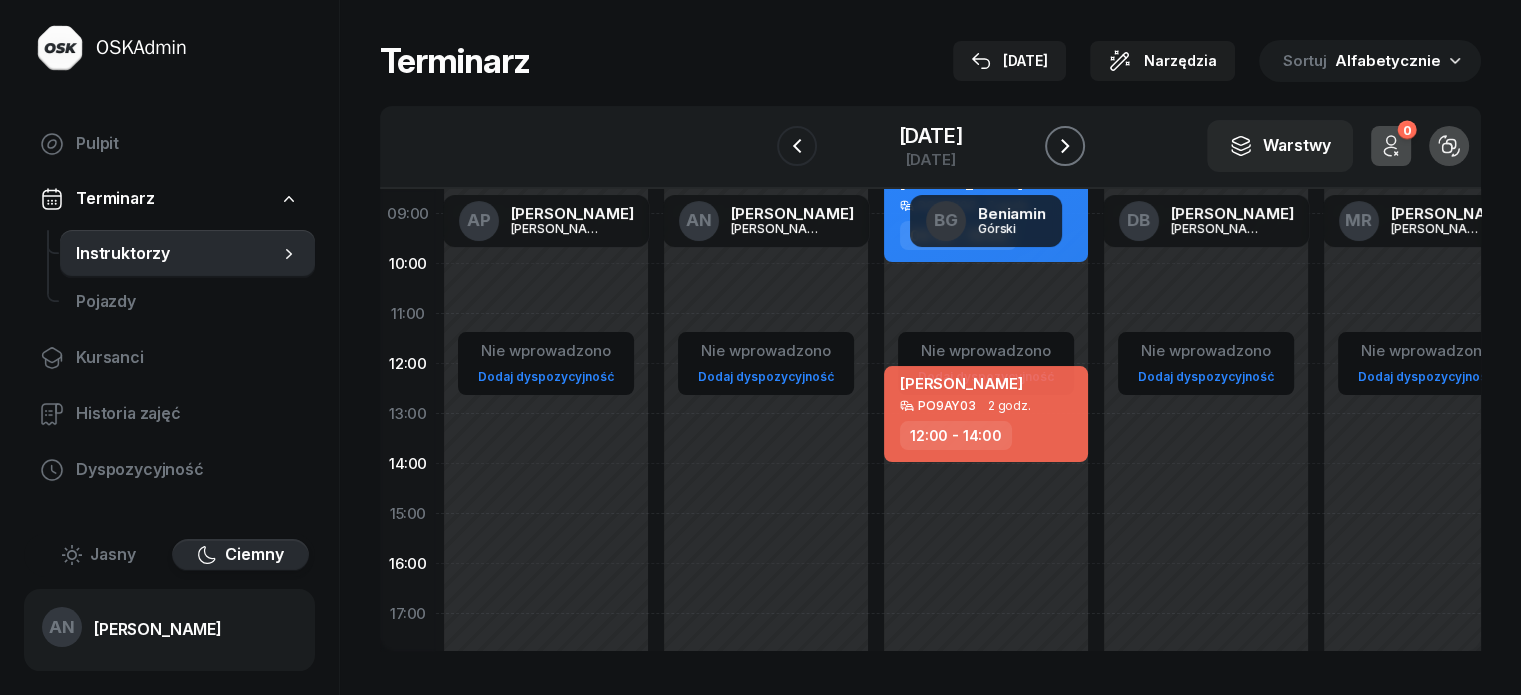 click 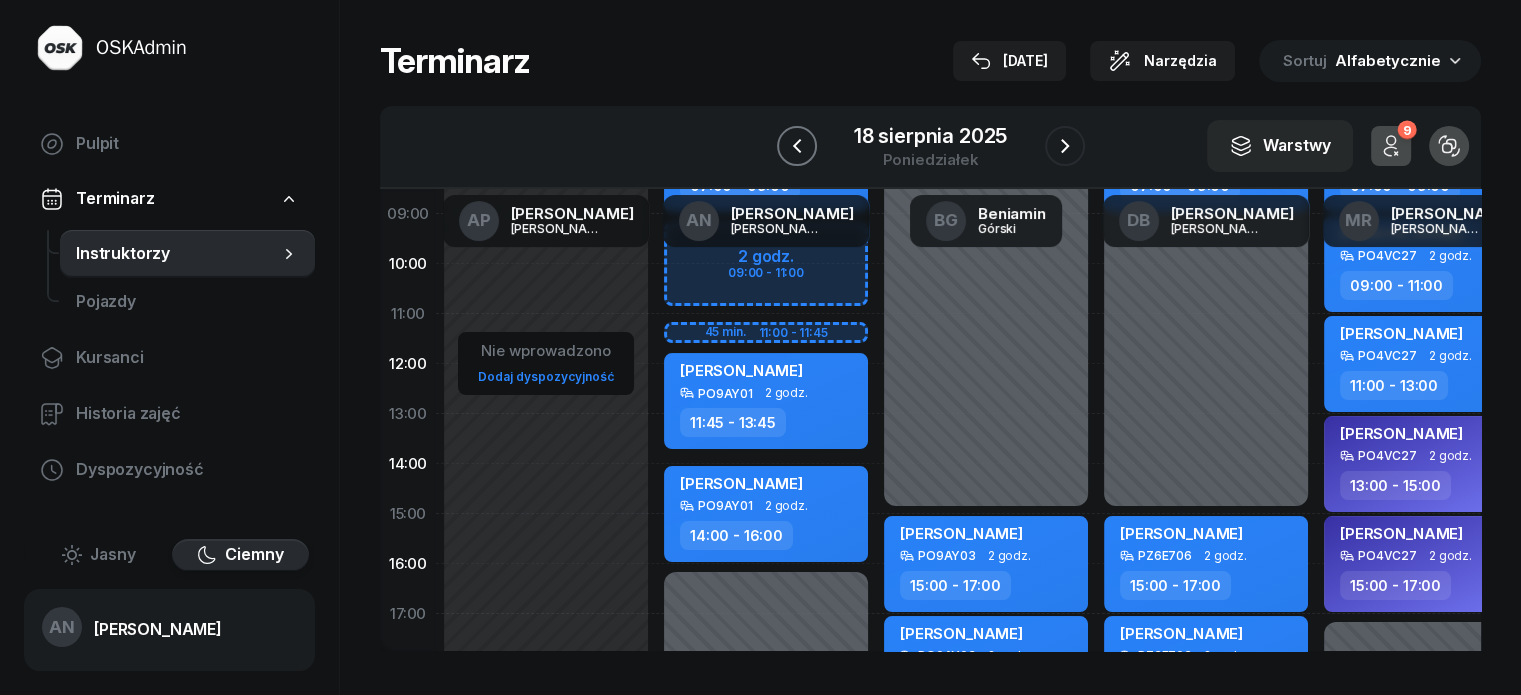 click 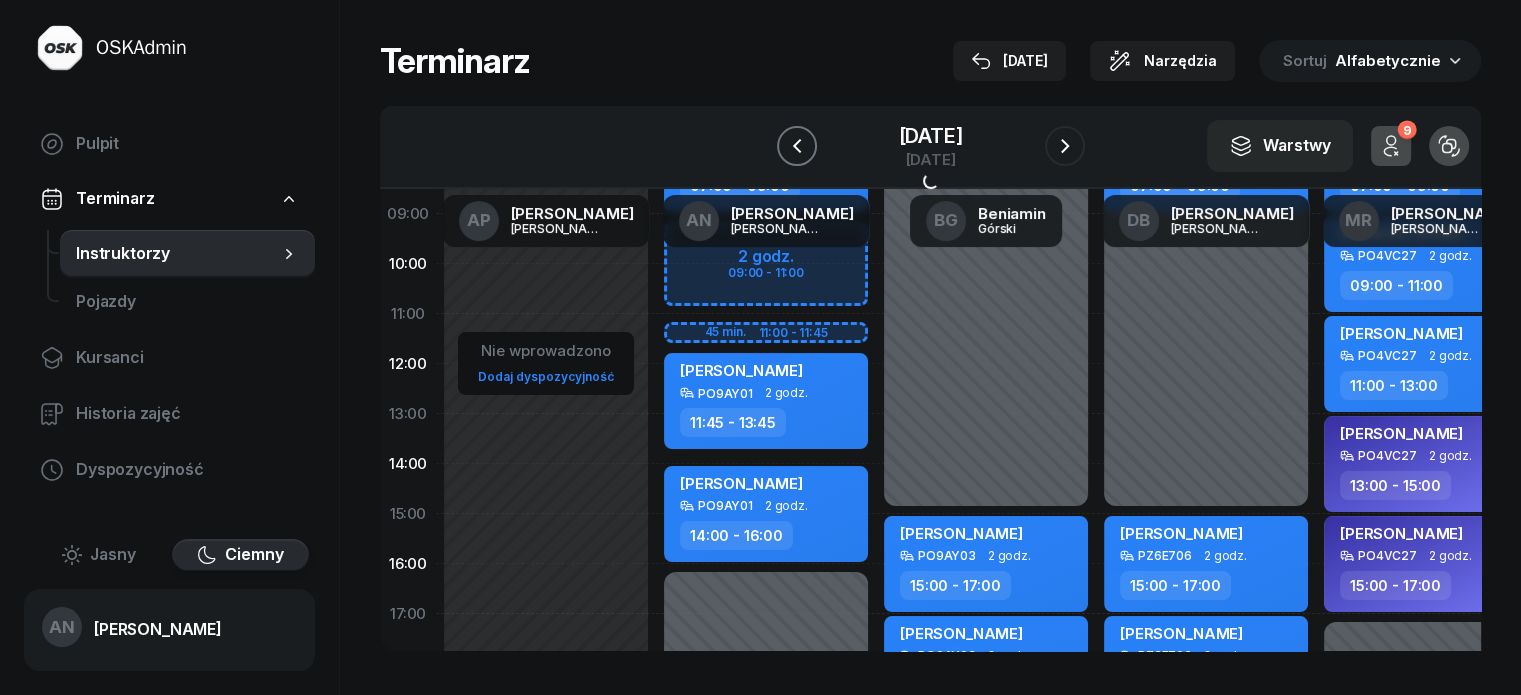 click 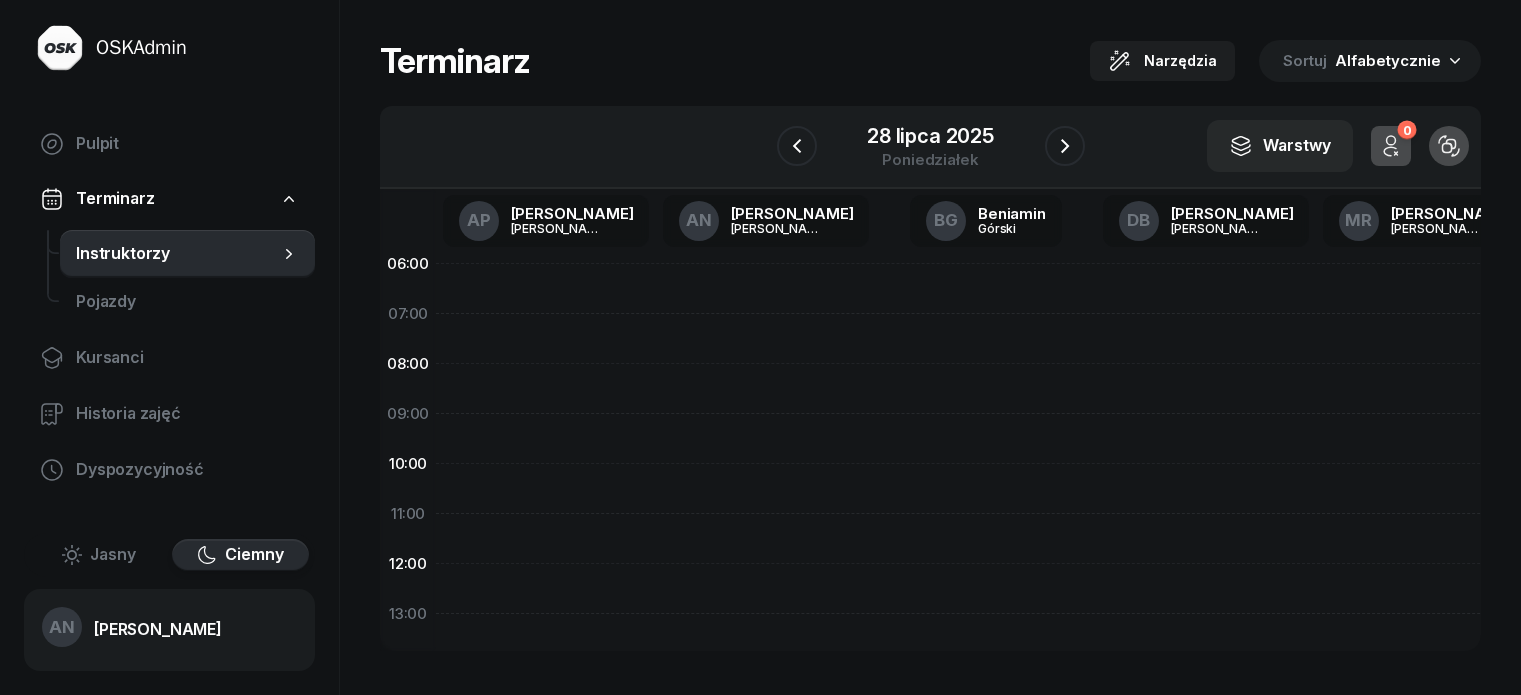 scroll, scrollTop: 0, scrollLeft: 0, axis: both 